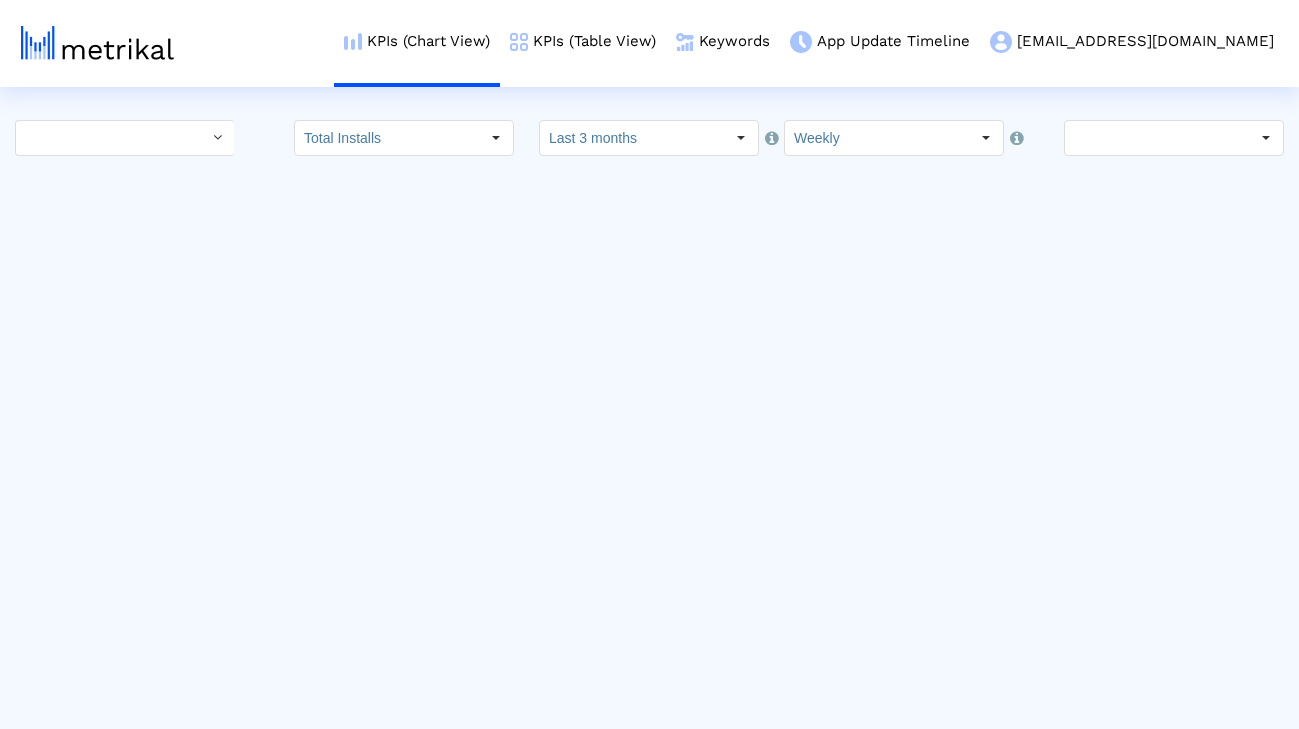 scroll, scrollTop: 0, scrollLeft: 0, axis: both 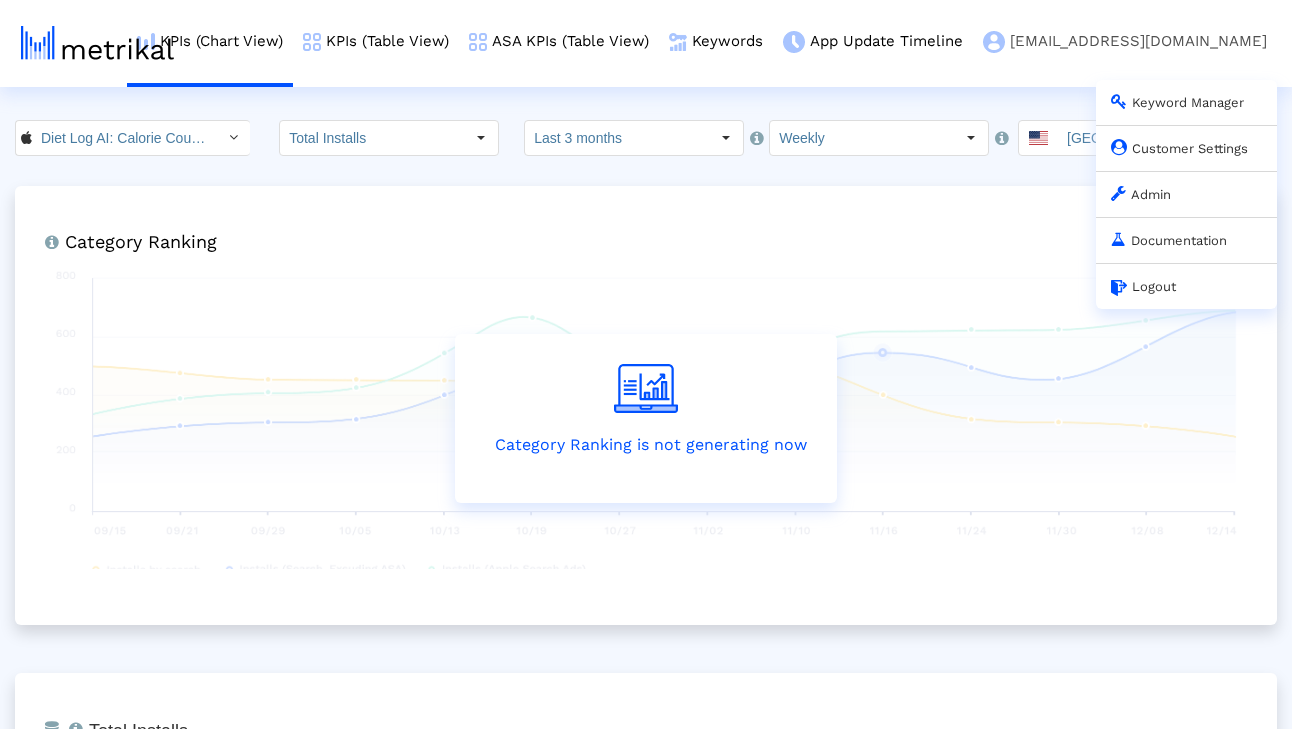 click on "Admin" at bounding box center (1141, 194) 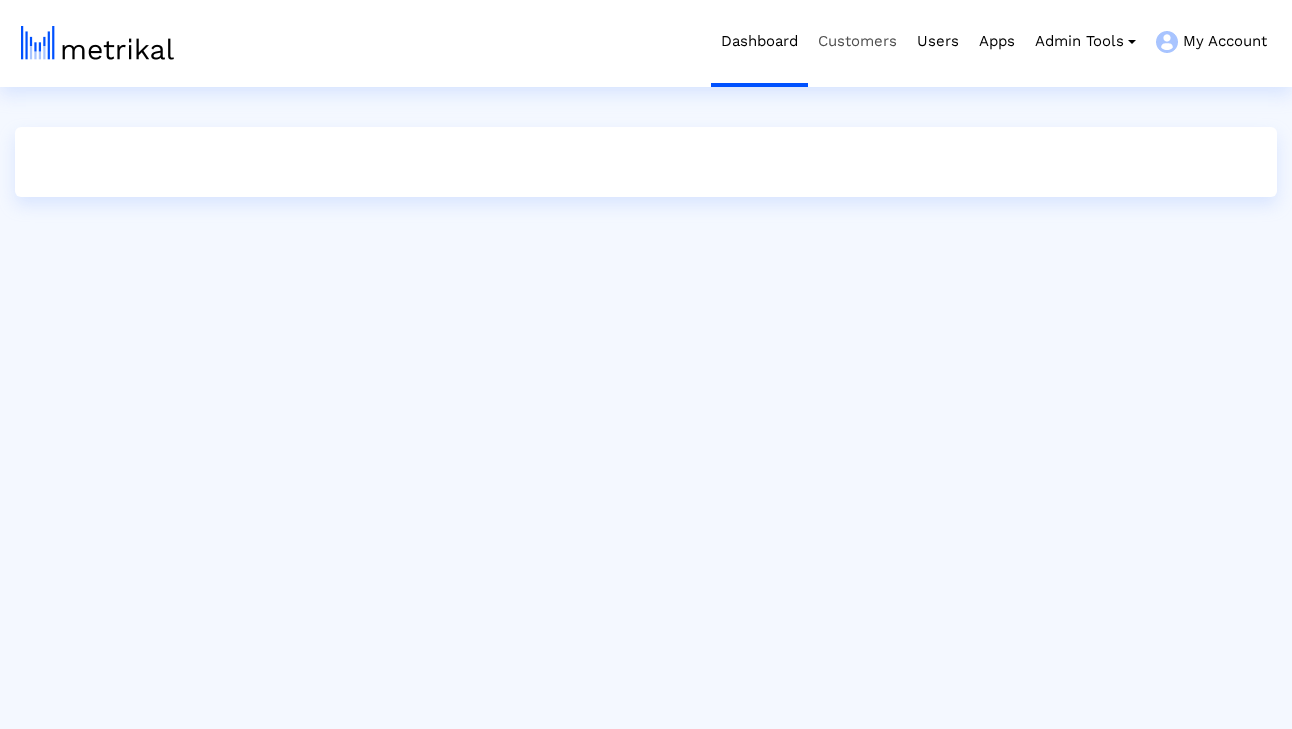 click on "Customers" at bounding box center [857, 41] 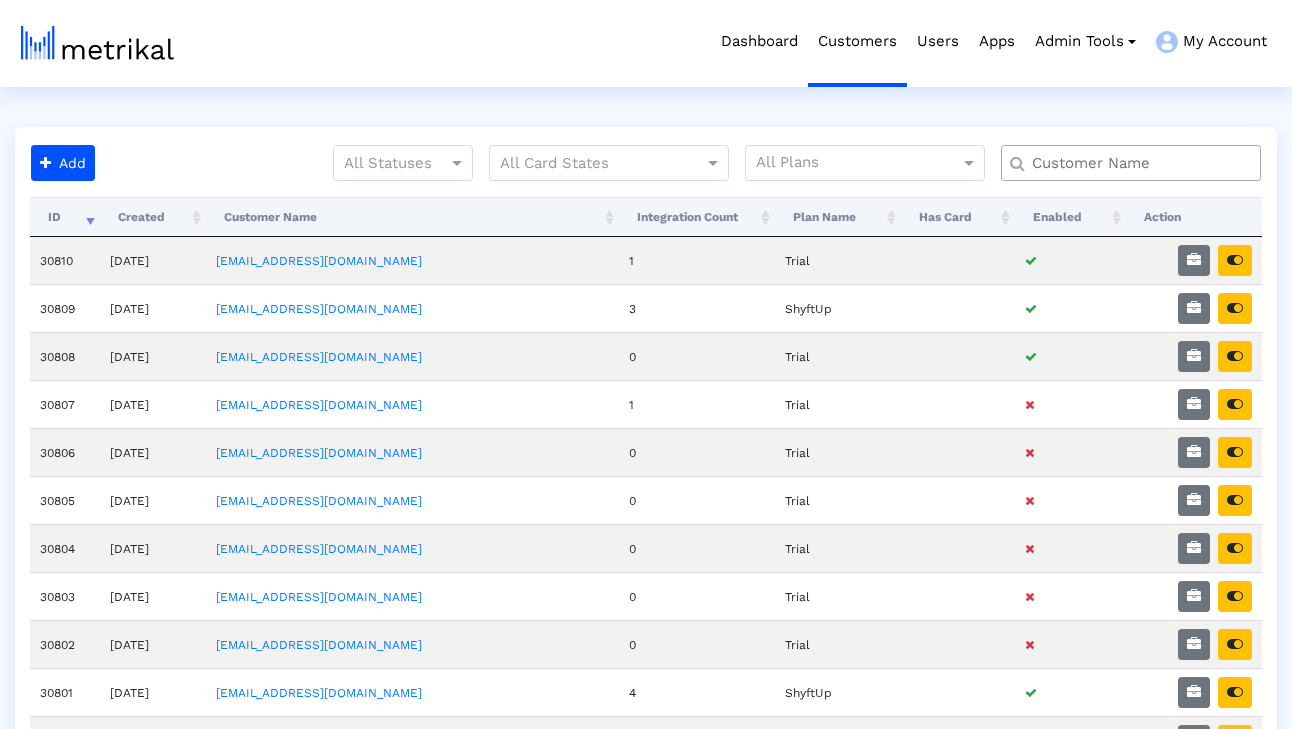 click 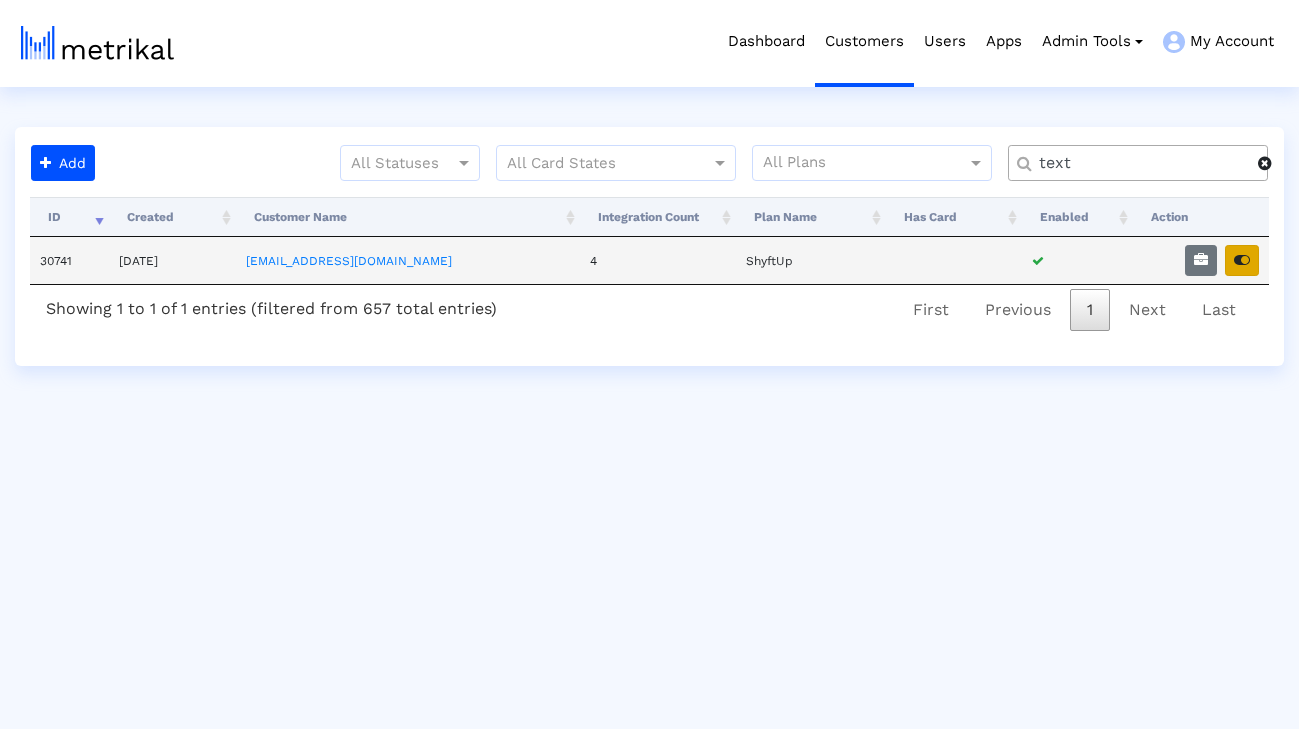 type on "text" 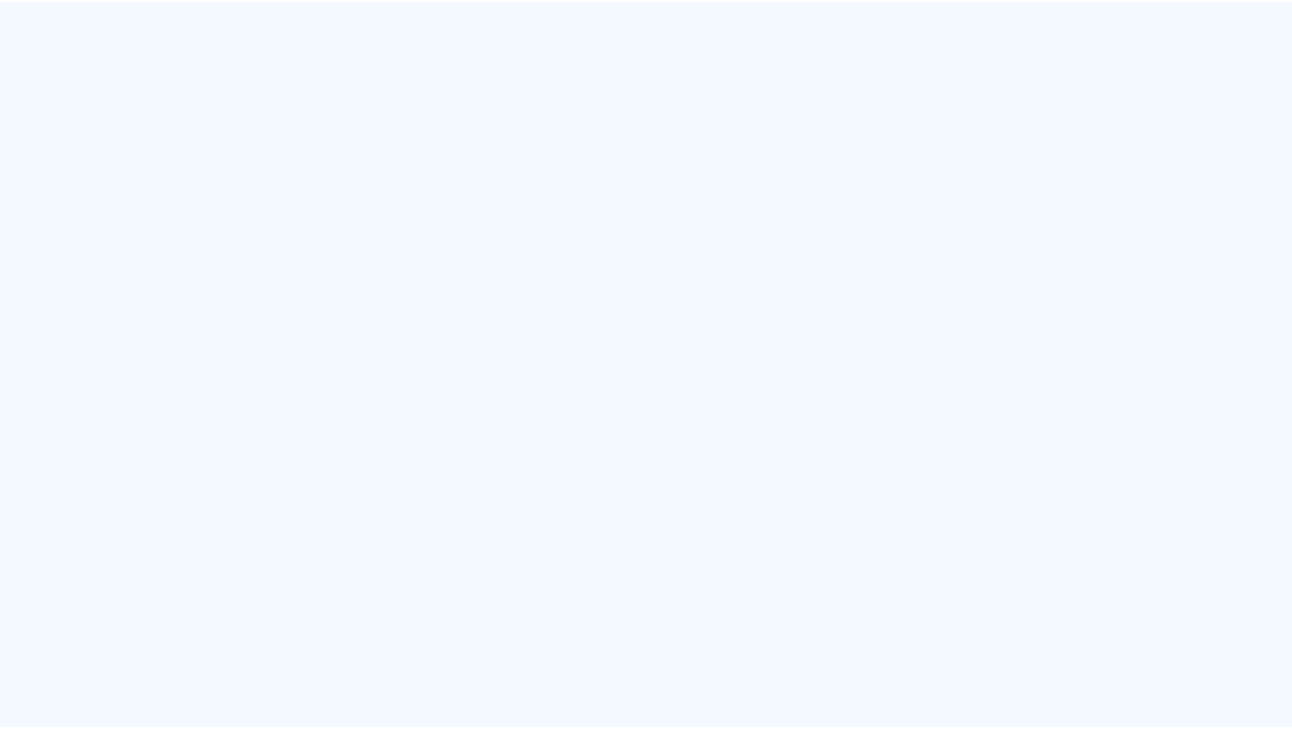 scroll, scrollTop: 0, scrollLeft: 0, axis: both 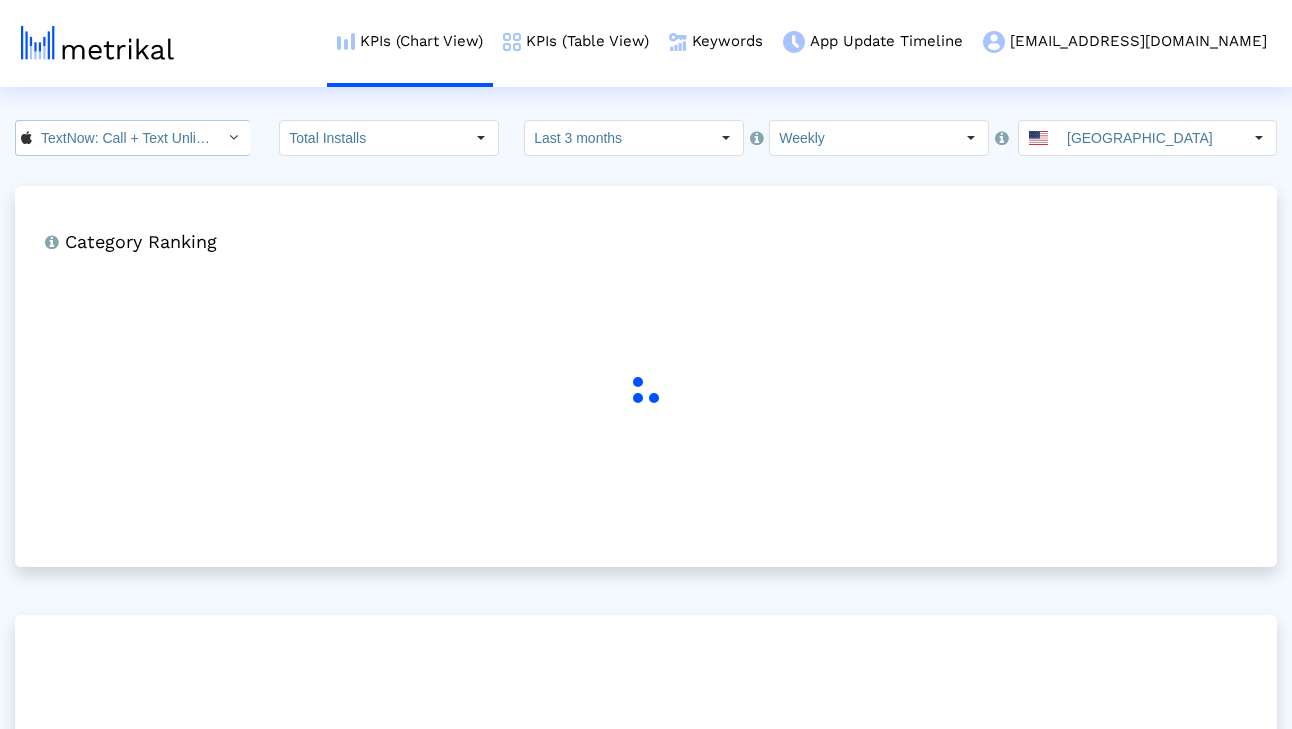 click on "TextNow: Call + Text Unlimited < 314716233 >" 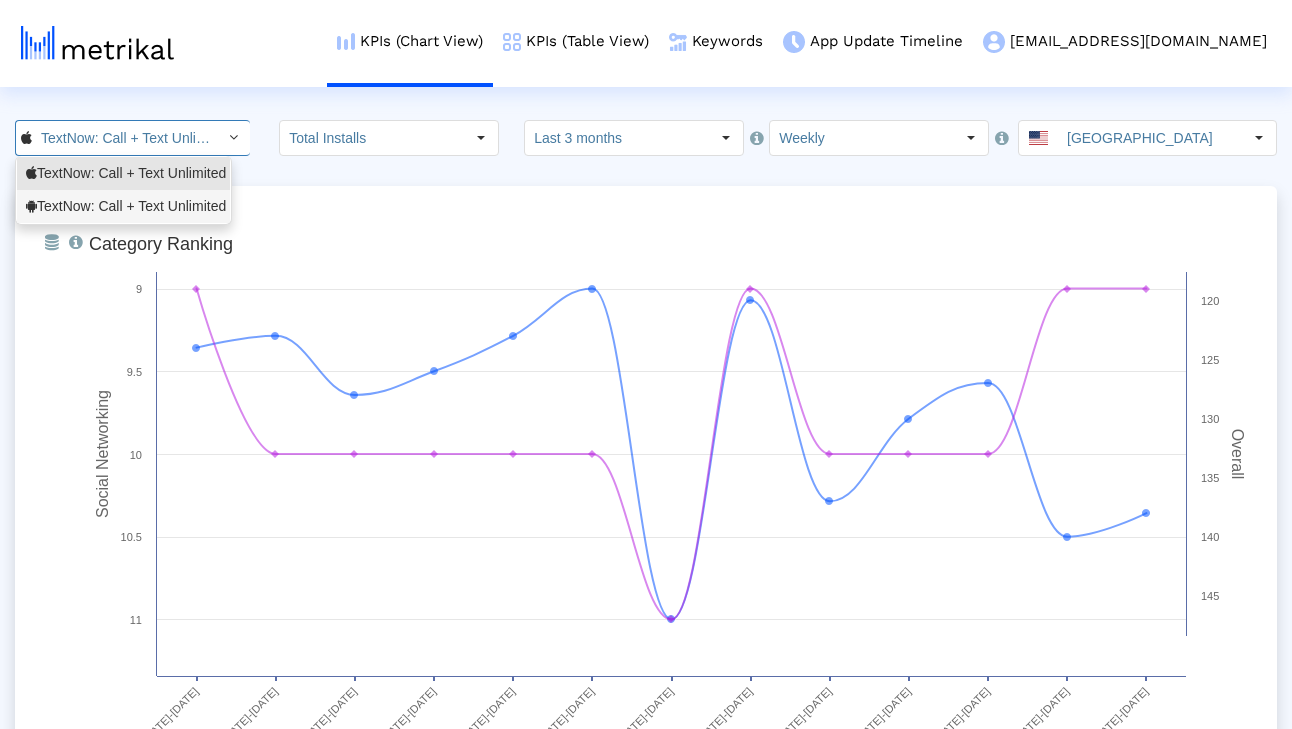 click on "TextNow: Call + Text Unlimited <com.enflick.android.TextNow>" at bounding box center [123, 206] 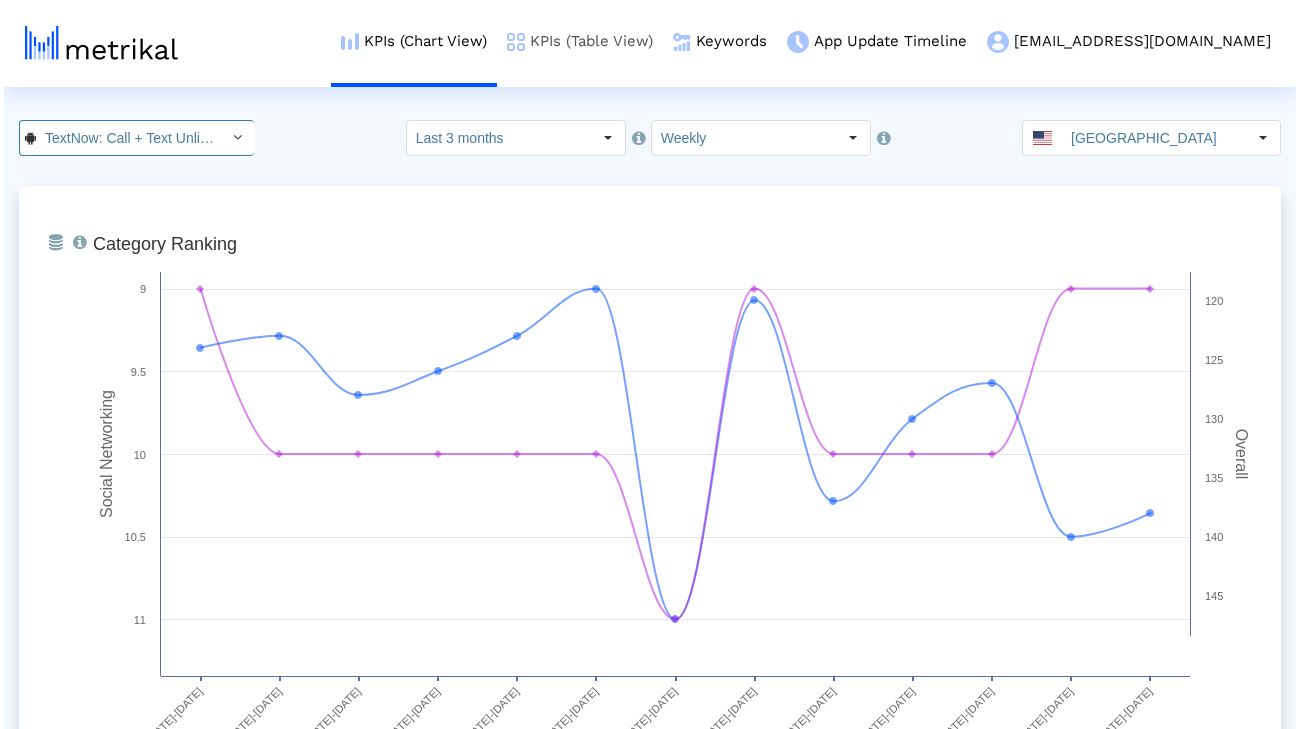 scroll, scrollTop: 0, scrollLeft: 252, axis: horizontal 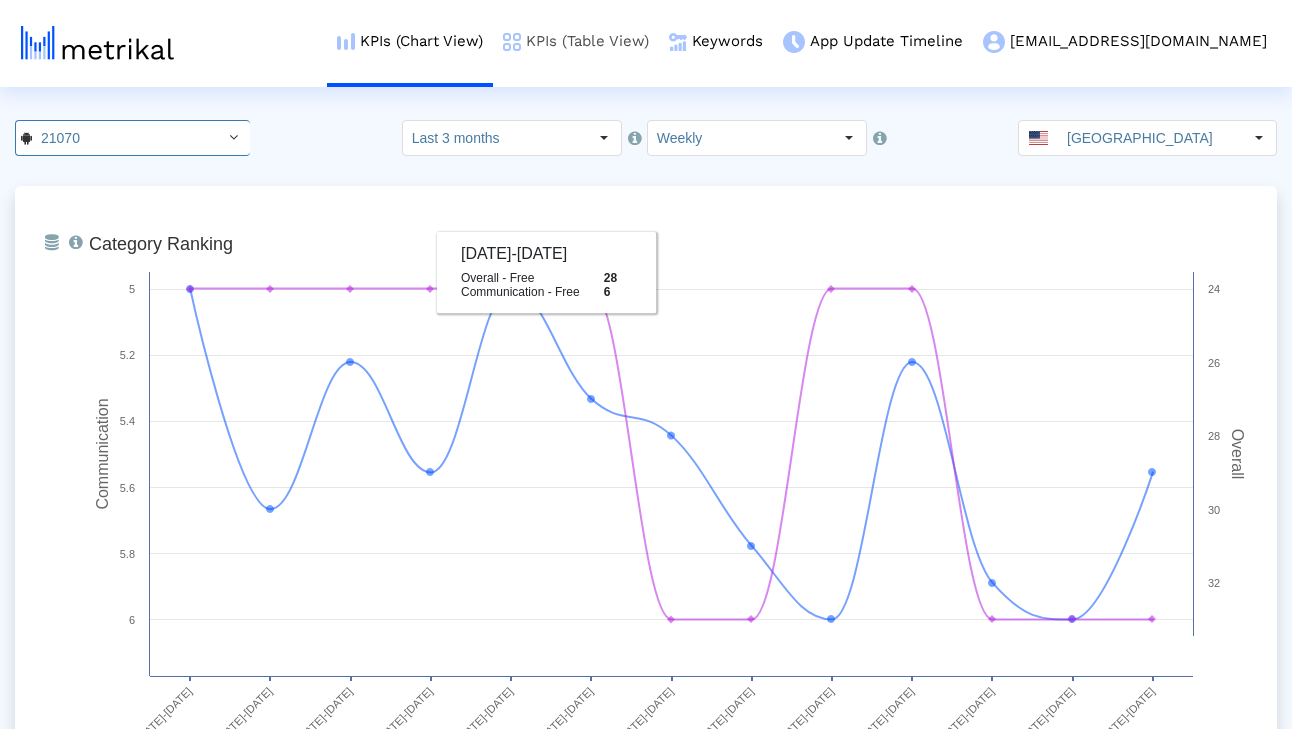 click on "KPIs (Table View)" at bounding box center [576, 41] 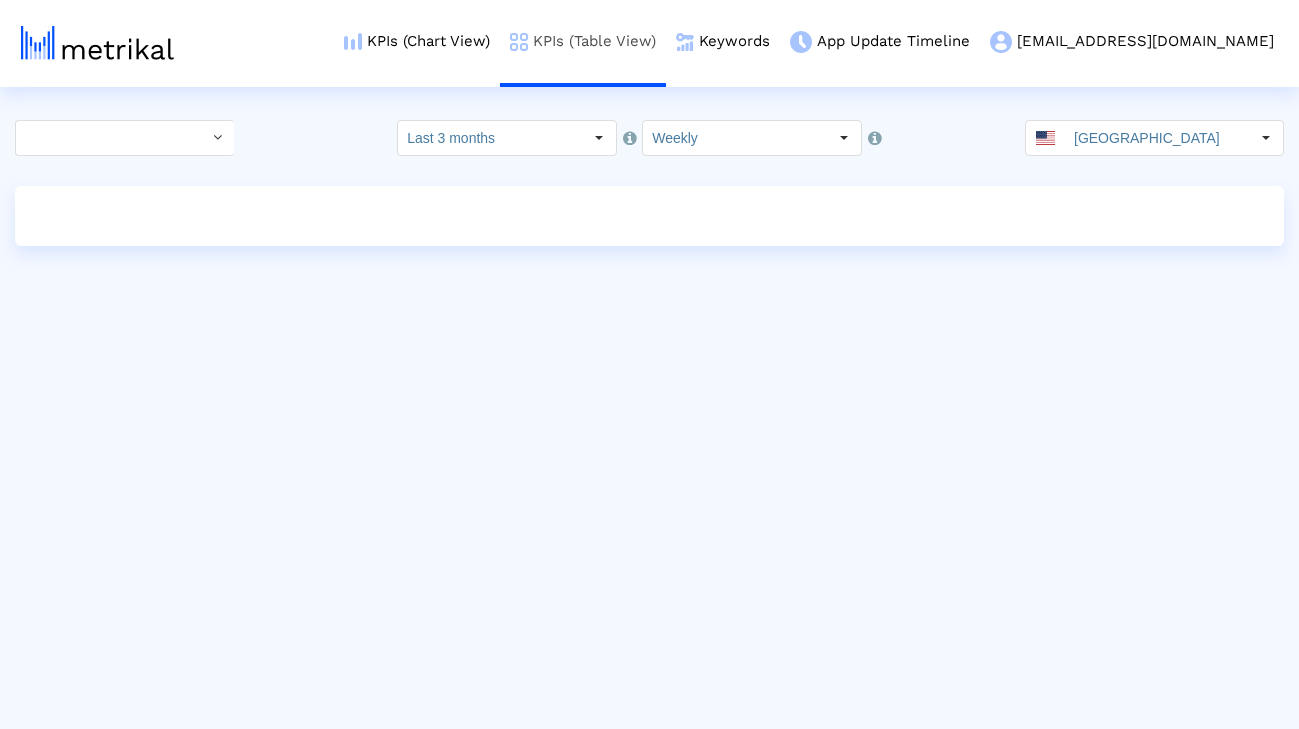 click on "KPIs (Table View)" at bounding box center (583, 41) 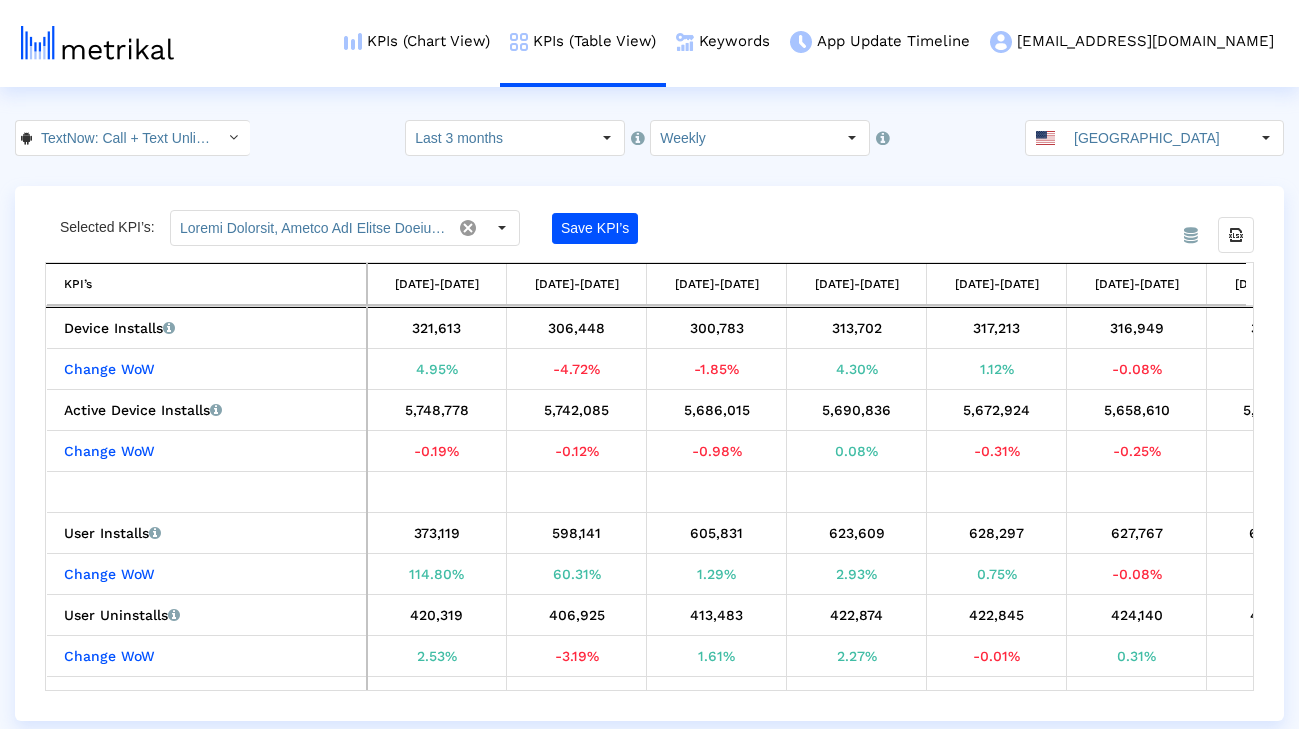scroll, scrollTop: 0, scrollLeft: 528, axis: horizontal 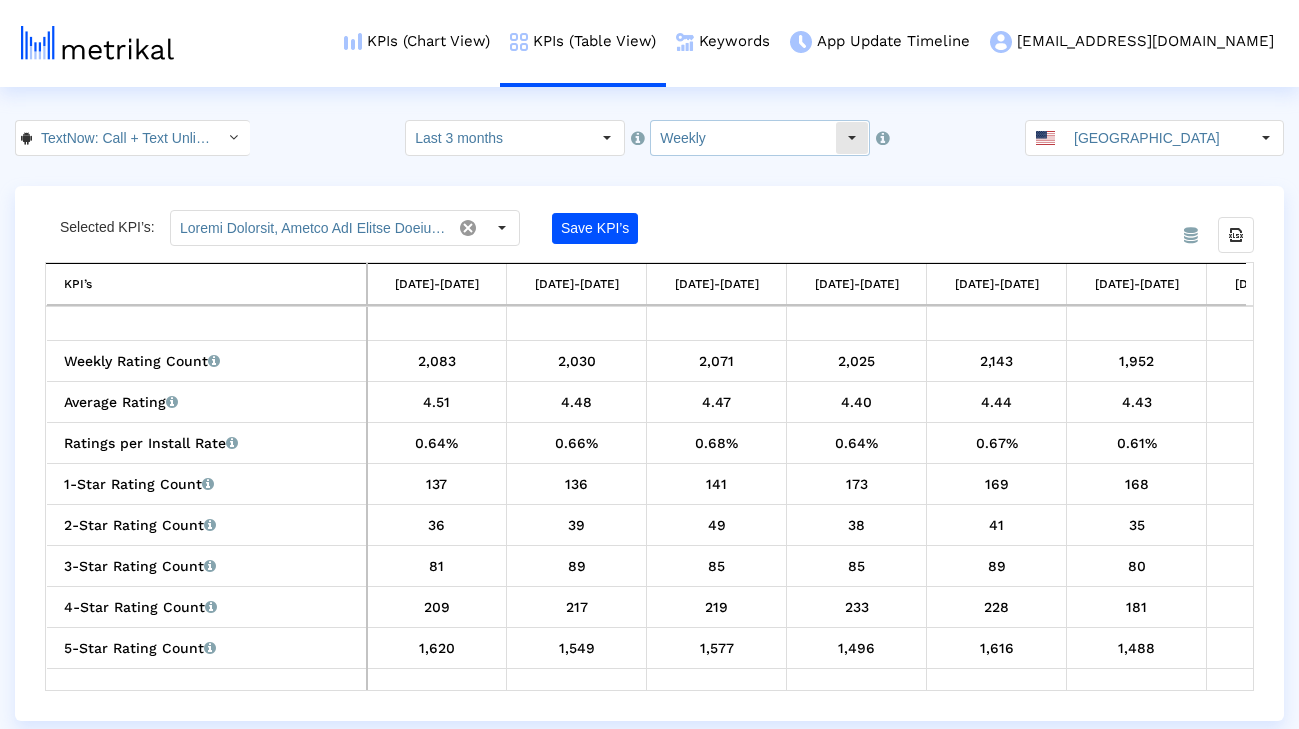 click on "Last 3 months" 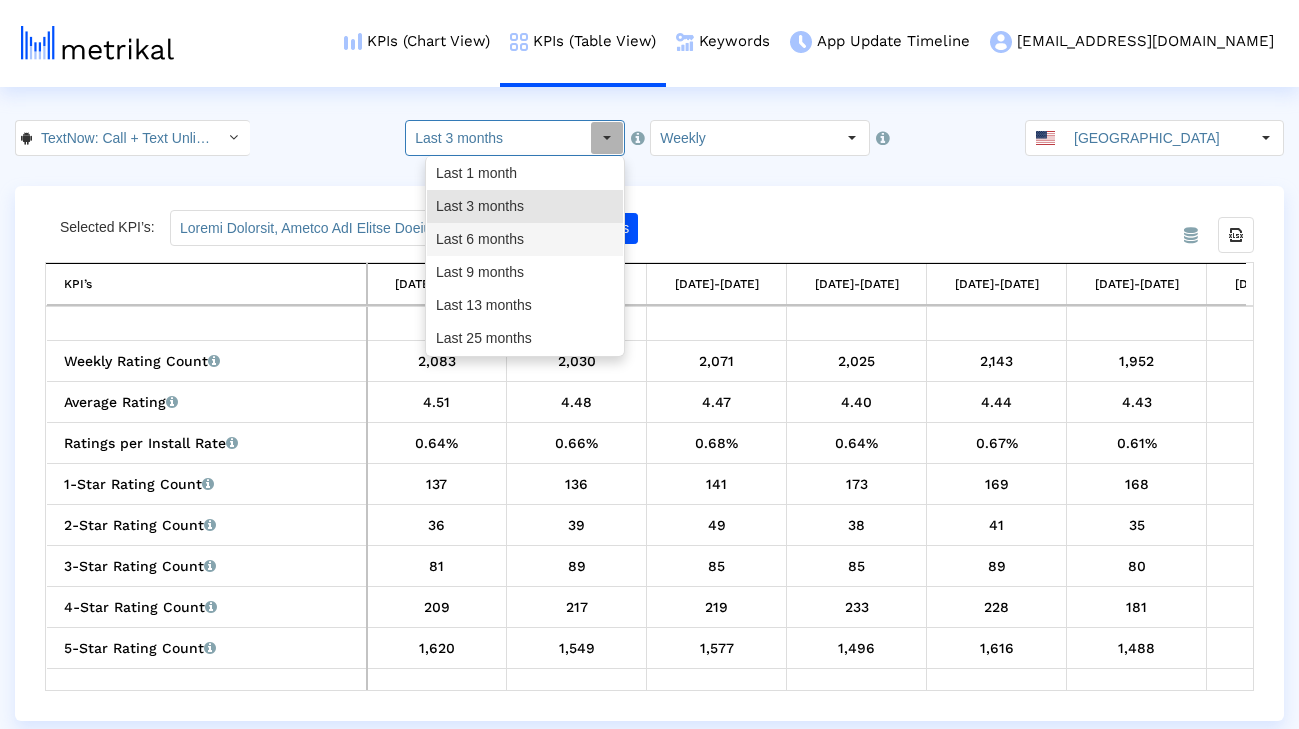 click on "Last 6 months" at bounding box center (525, 239) 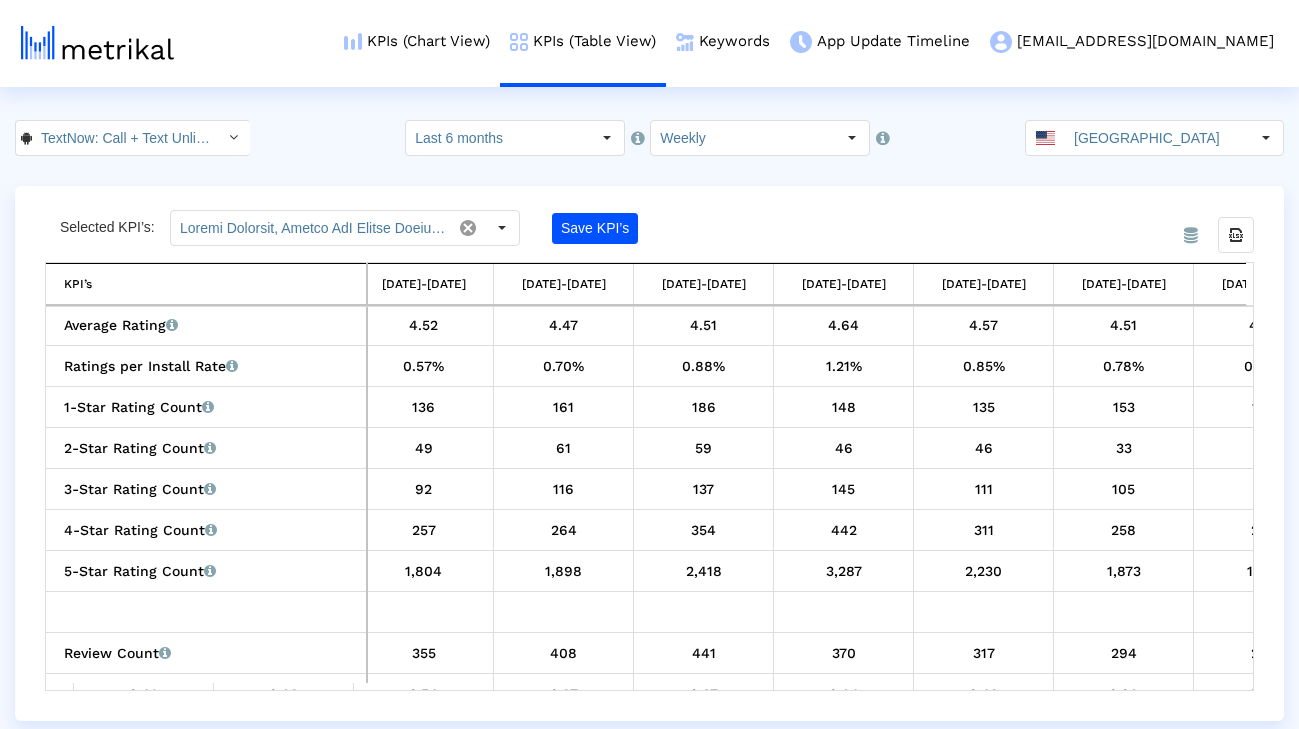 click on "TextNow: Call + Text Unlimited < com.enflick.android.TextNow >" 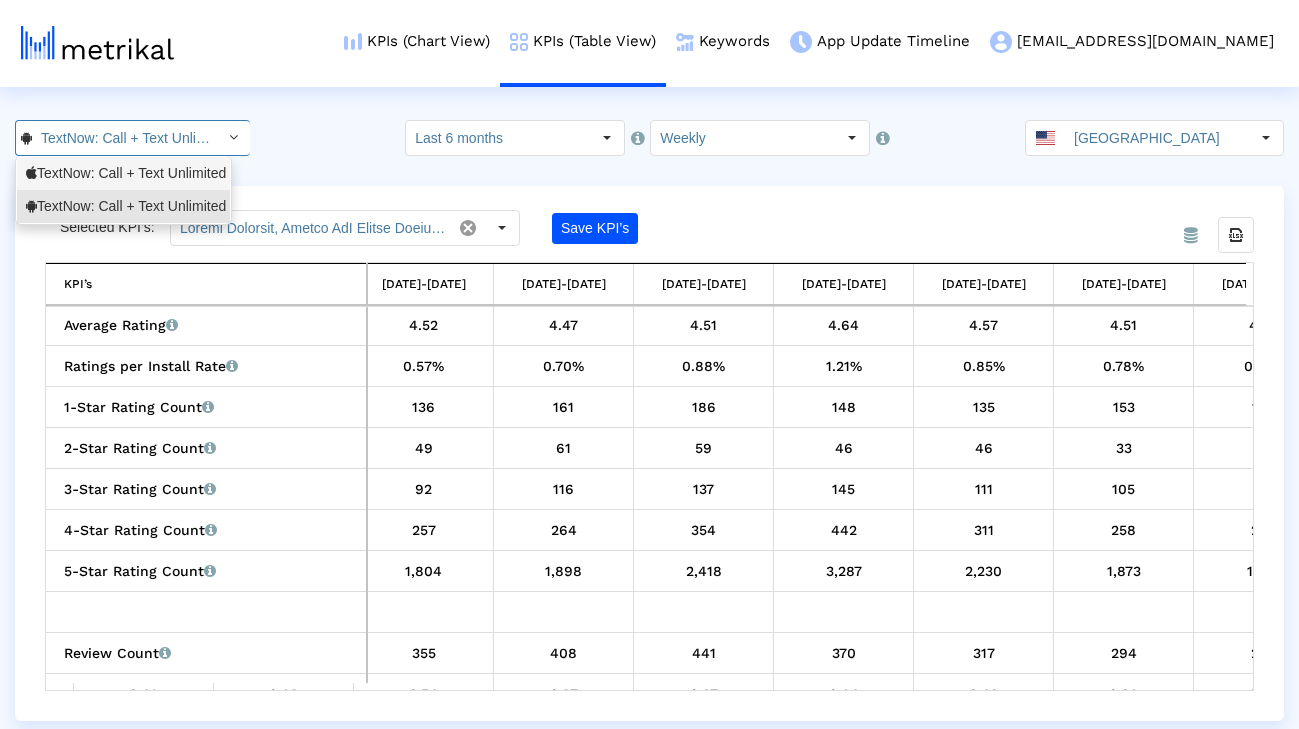 click on "TextNow: Call + Text Unlimited <314716233>" at bounding box center [123, 173] 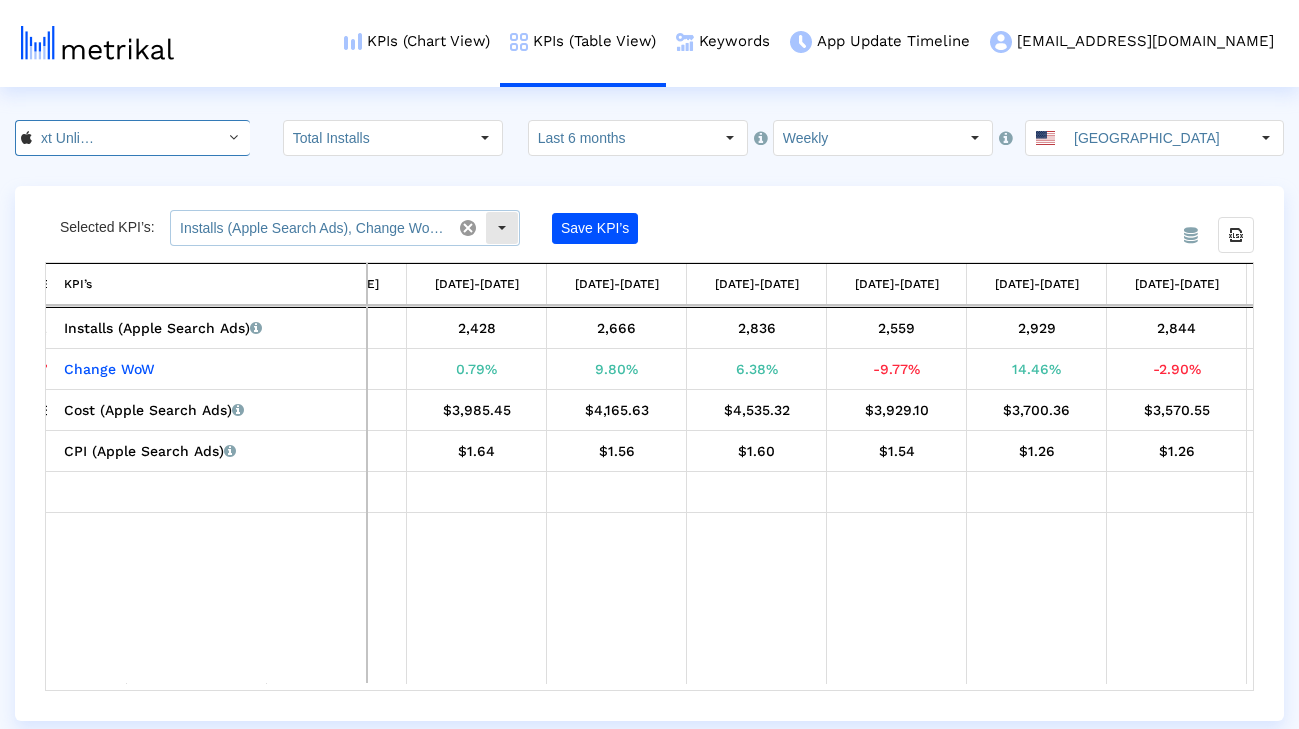 click 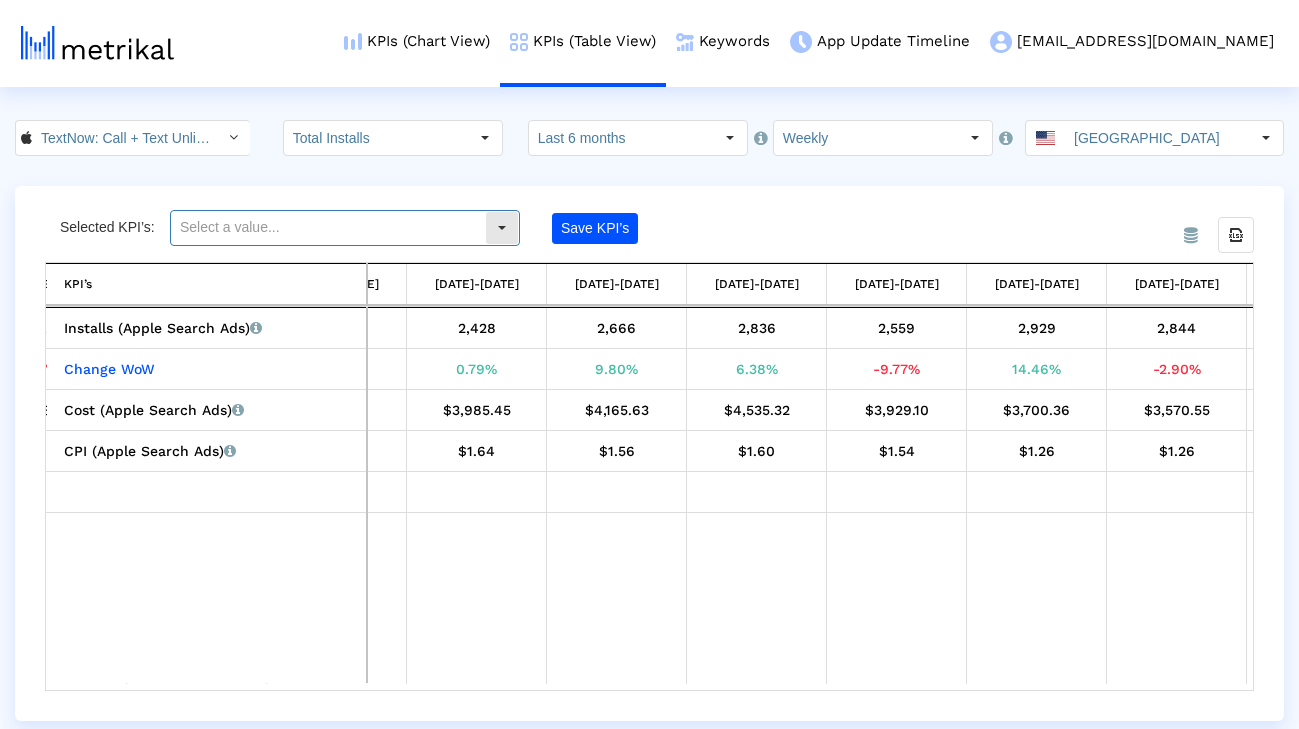 click 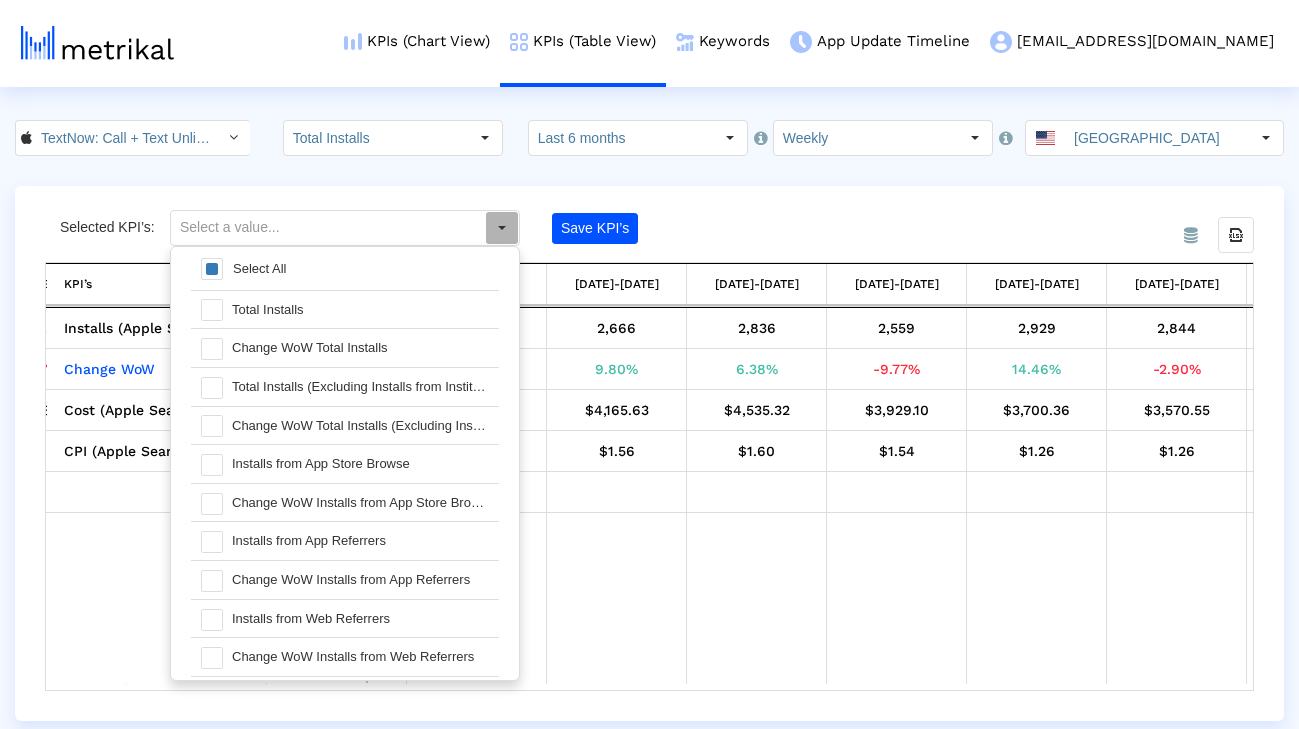 click on "Select All" at bounding box center (259, 268) 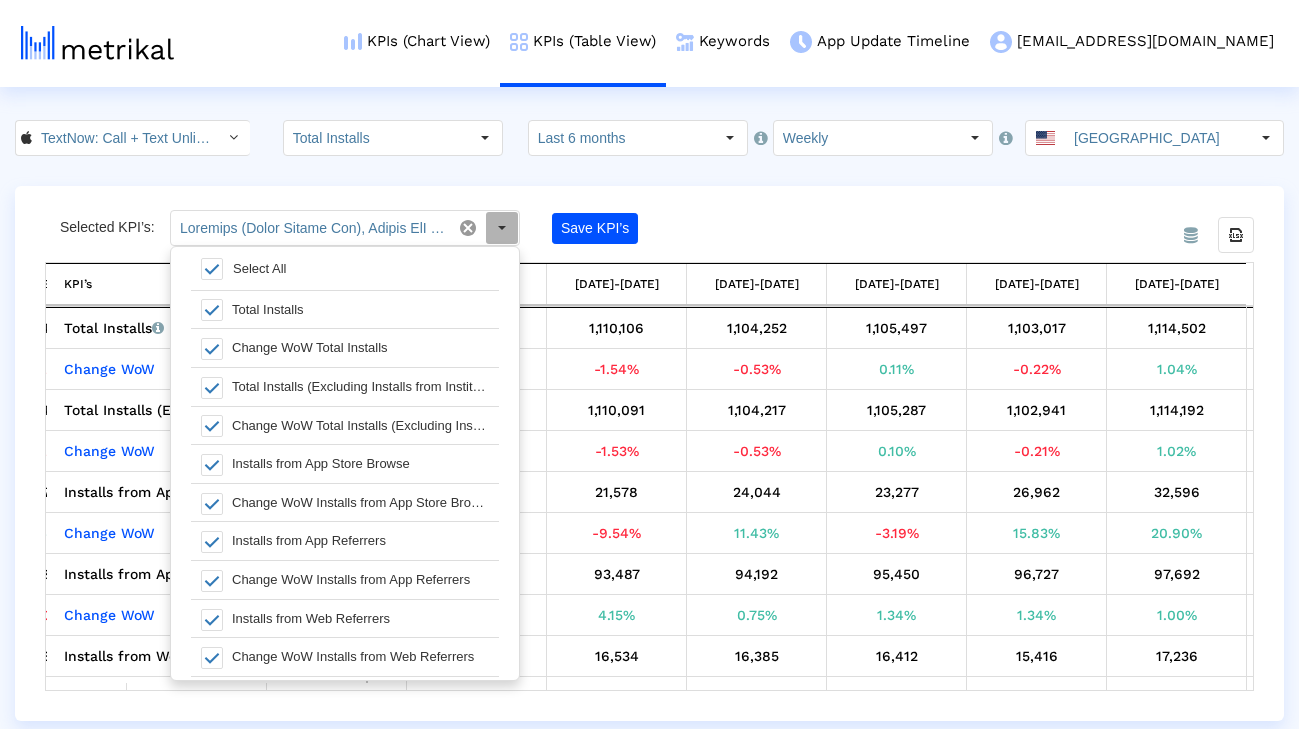 click on "Save KPI’s" 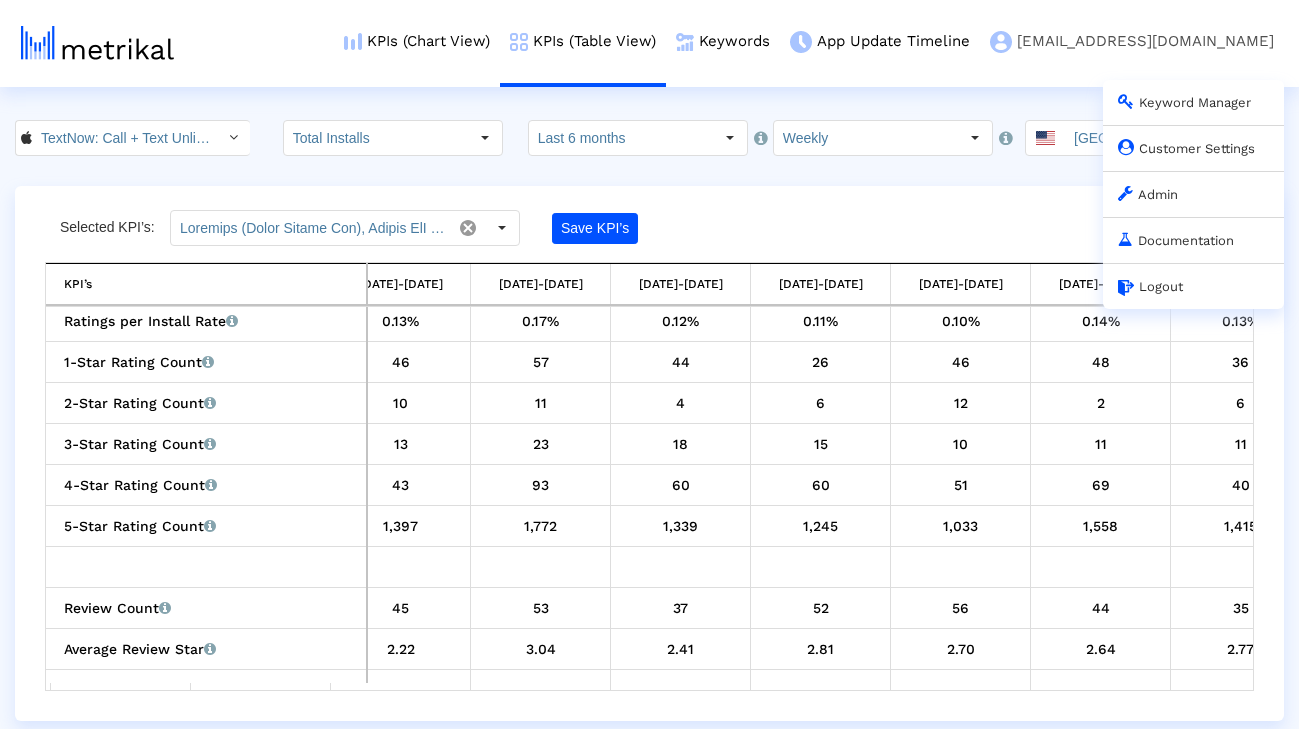 click on "Customer Settings" at bounding box center (1186, 148) 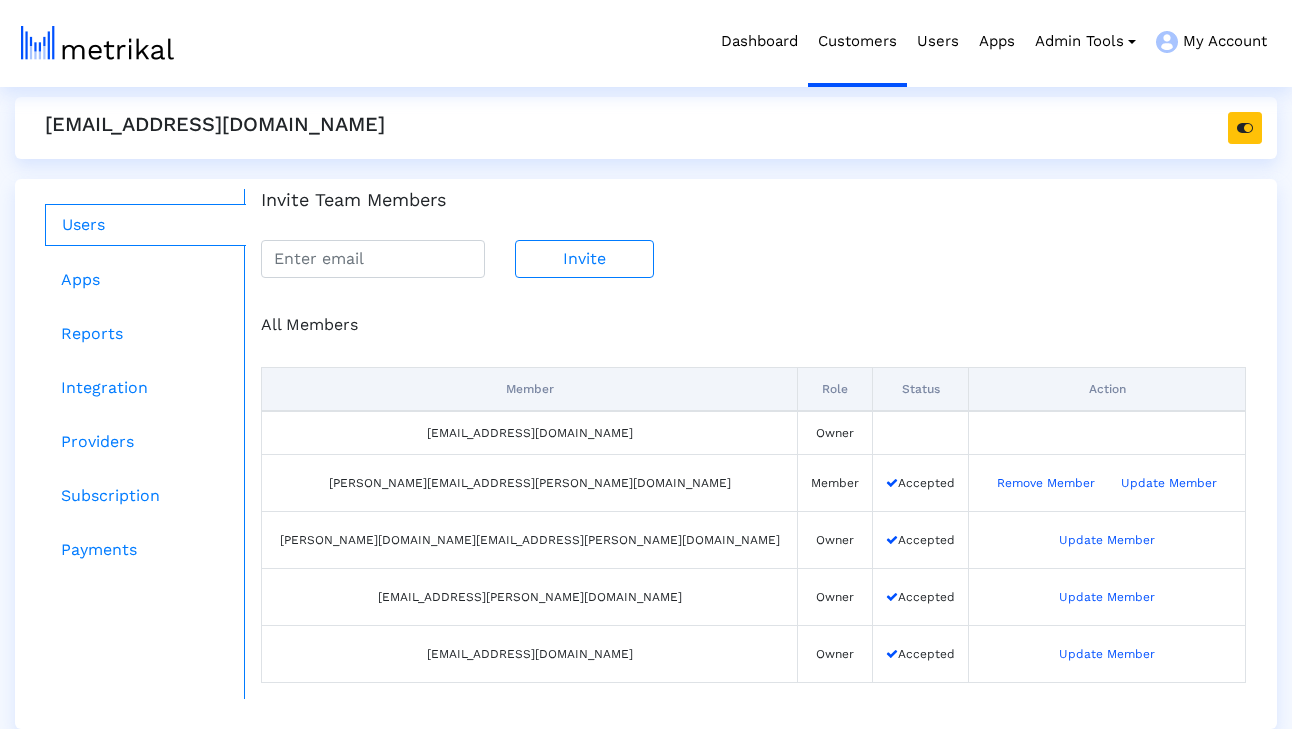 scroll, scrollTop: 29, scrollLeft: 0, axis: vertical 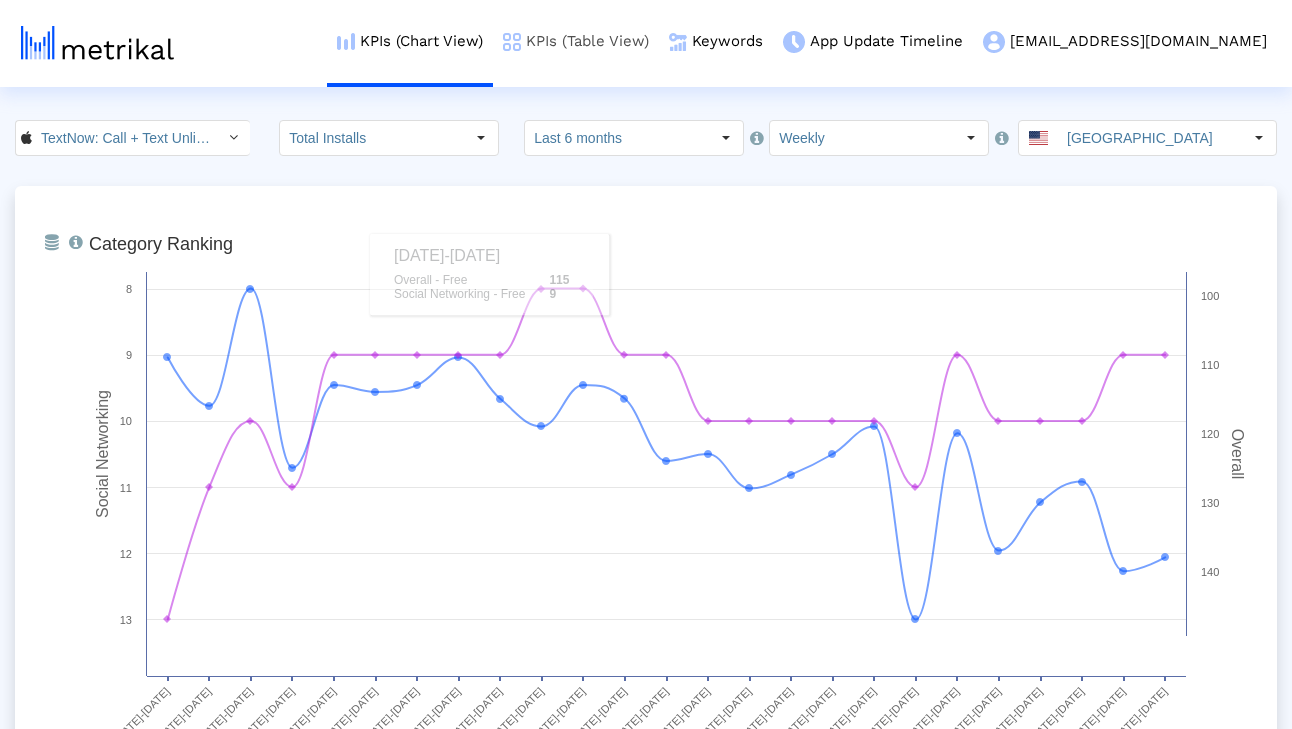 click on "KPIs (Table View)" at bounding box center [576, 41] 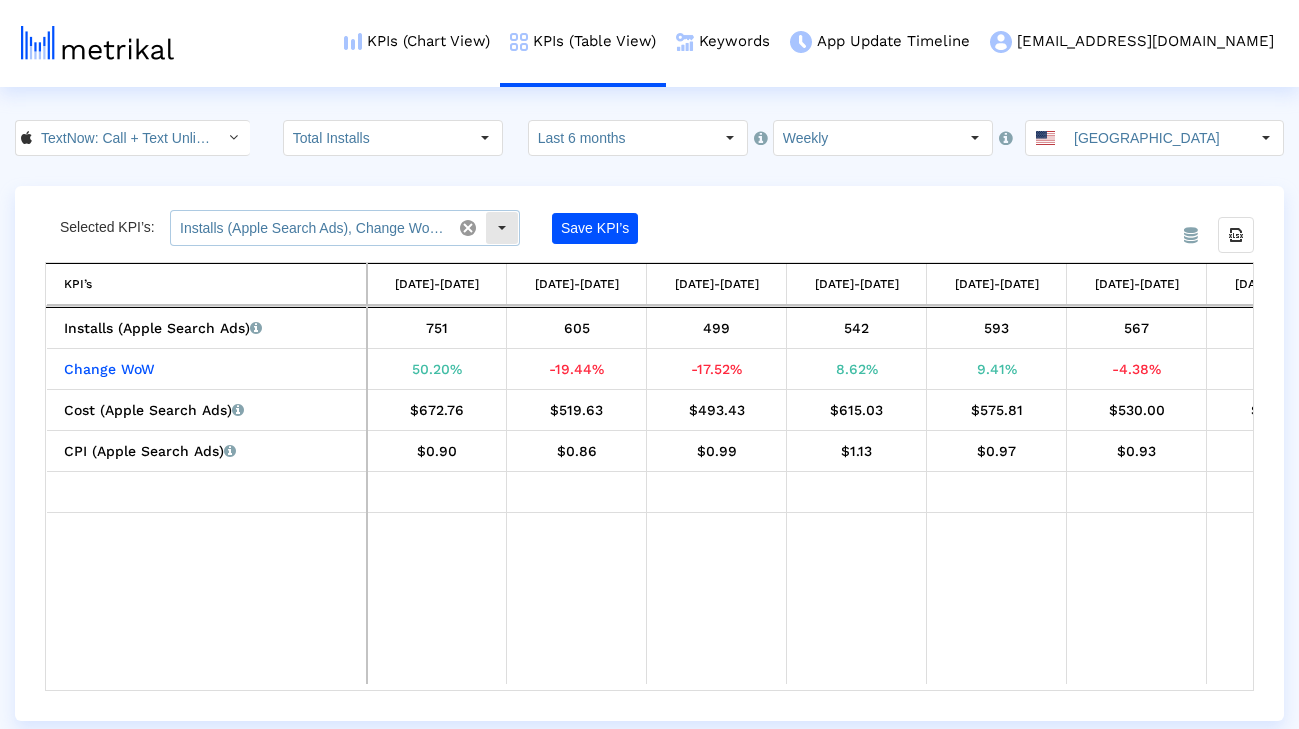 click 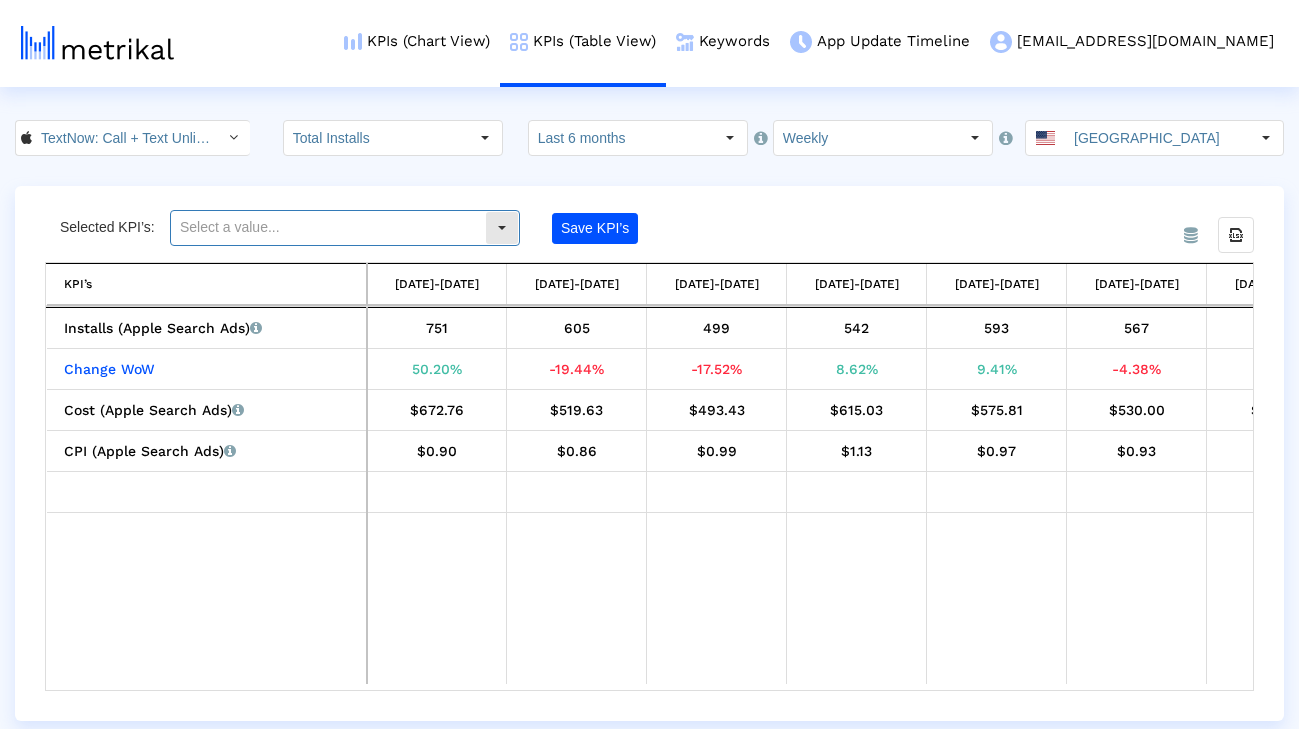 click 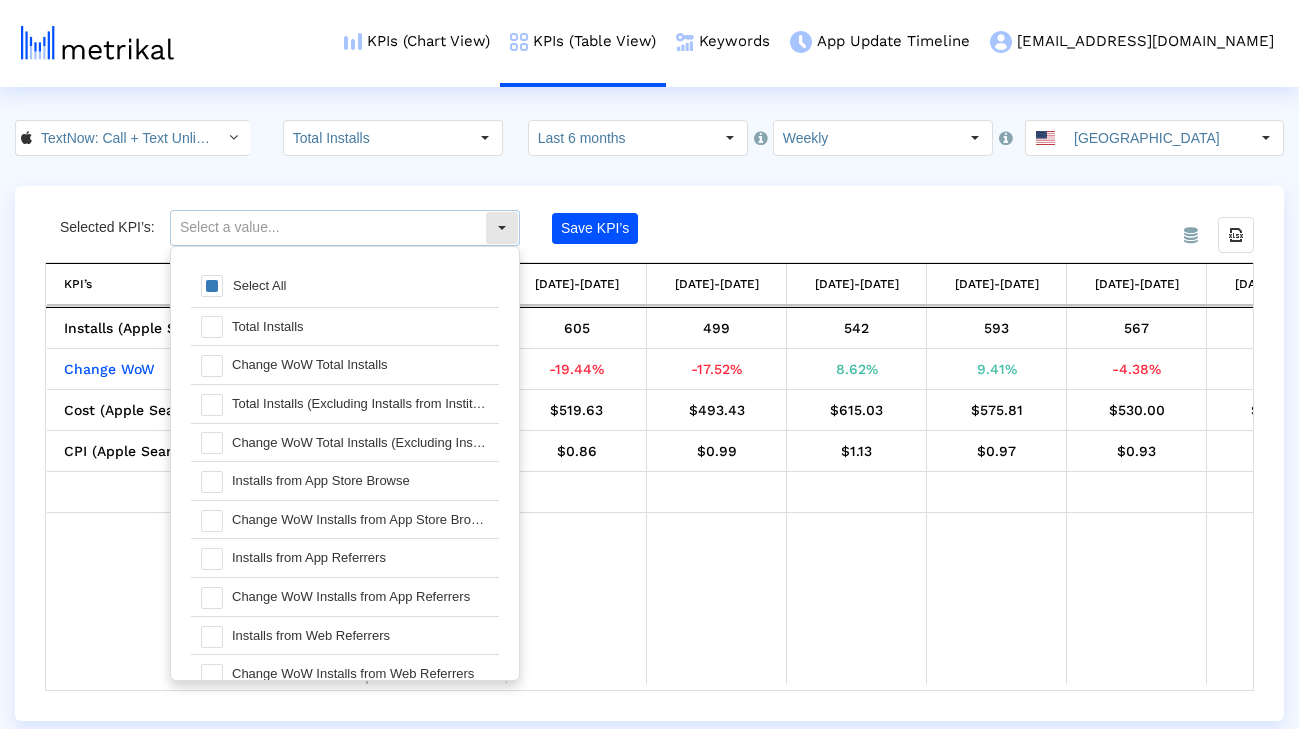 scroll, scrollTop: 17, scrollLeft: 0, axis: vertical 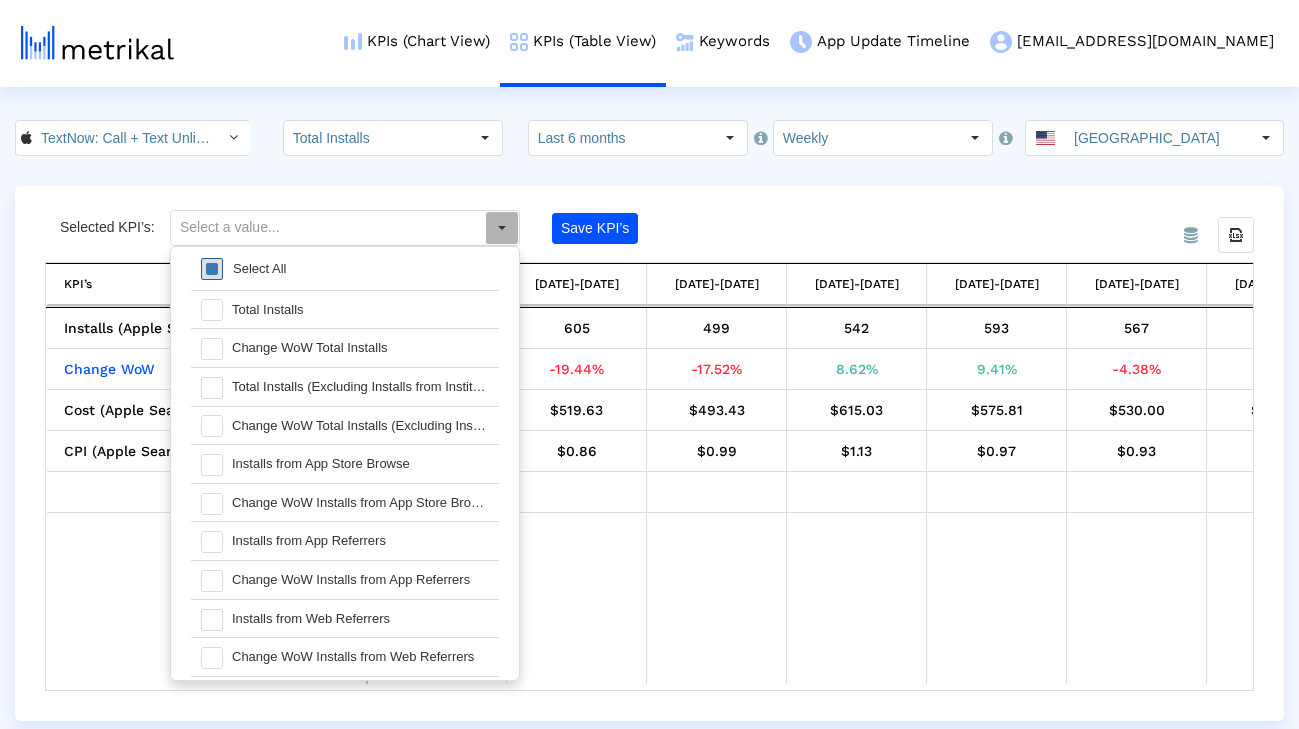 click at bounding box center (212, 269) 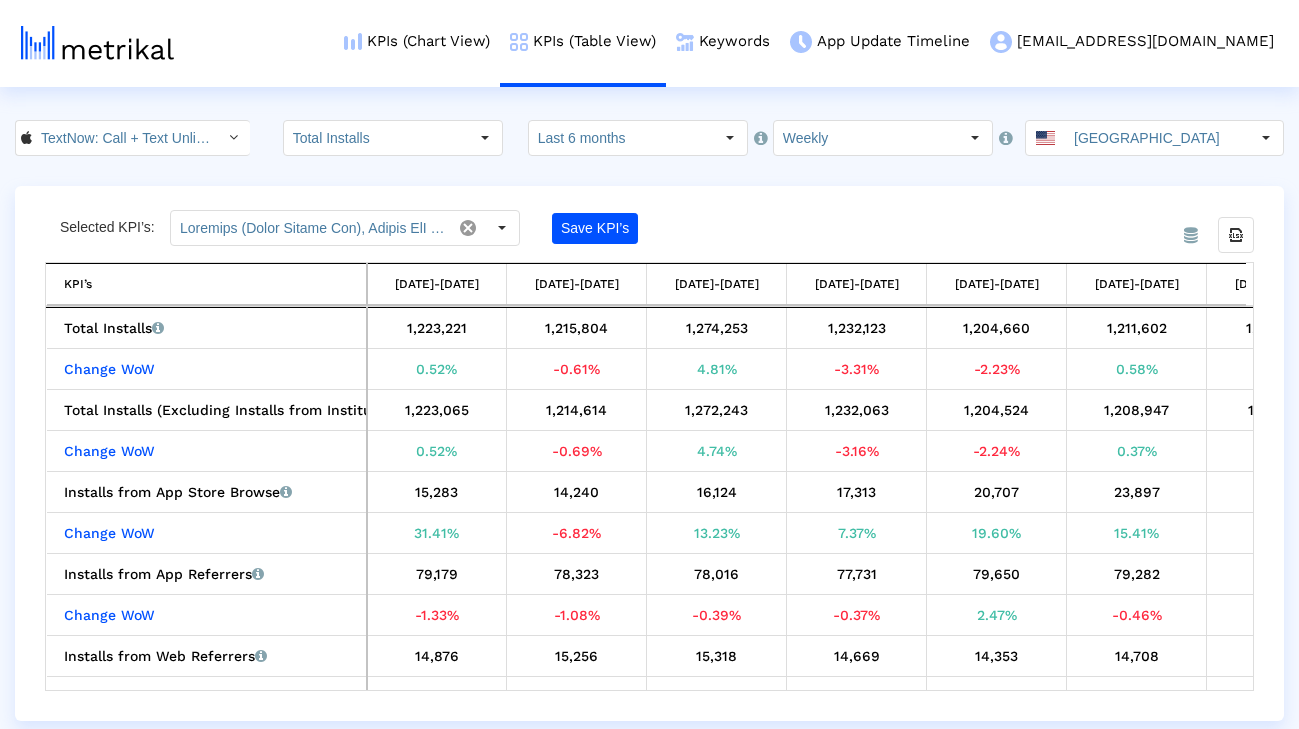 click on "From Database Selected KPI’s: Save KPI’s Export all data KPI’s   KPI’s 02/02/25-02/08/25 02/09/25-02/15/25 02/16/25-02/22/25 02/23/25-03/01/25 03/02/25-03/08/25 03/09/25-03/15/25 03/16/25-03/22/25 03/23/25-03/29/25 03/30/25-04/05/25 04/06/25-04/12/25 04/13/25-04/19/25 04/20/25-04/26/25 04/27/25-05/03/25 05/04/25-05/10/25 05/11/25-05/17/25 05/18/25-05/24/25 05/25/25-05/31/25 06/01/25-06/07/25 06/08/25-06/14/25 06/15/25-06/21/25 06/22/25-06/28/25 06/29/25-07/05/25 07/06/25-07/12/25 07/13/25-07/19/25 07/20/25-07/26/25  Total Installs   Total installs that the app received from all sources, reported by App Store Connect.   1,223,221   1,215,804   1,274,253   1,232,123   1,204,660   1,211,602   1,193,296   1,196,964   1,208,289   1,162,381   1,143,933   1,142,616   1,150,493   1,127,429   1,110,106   1,104,252   1,105,497   1,103,017   1,114,502   1,140,335   1,163,506   1,135,411   1,152,494   1,137,907   1,146,417   Change WoW   0.52%    -0.61%    4.81%    -3.31%    -2.23%    0.58%    -1.51%    0.31%" 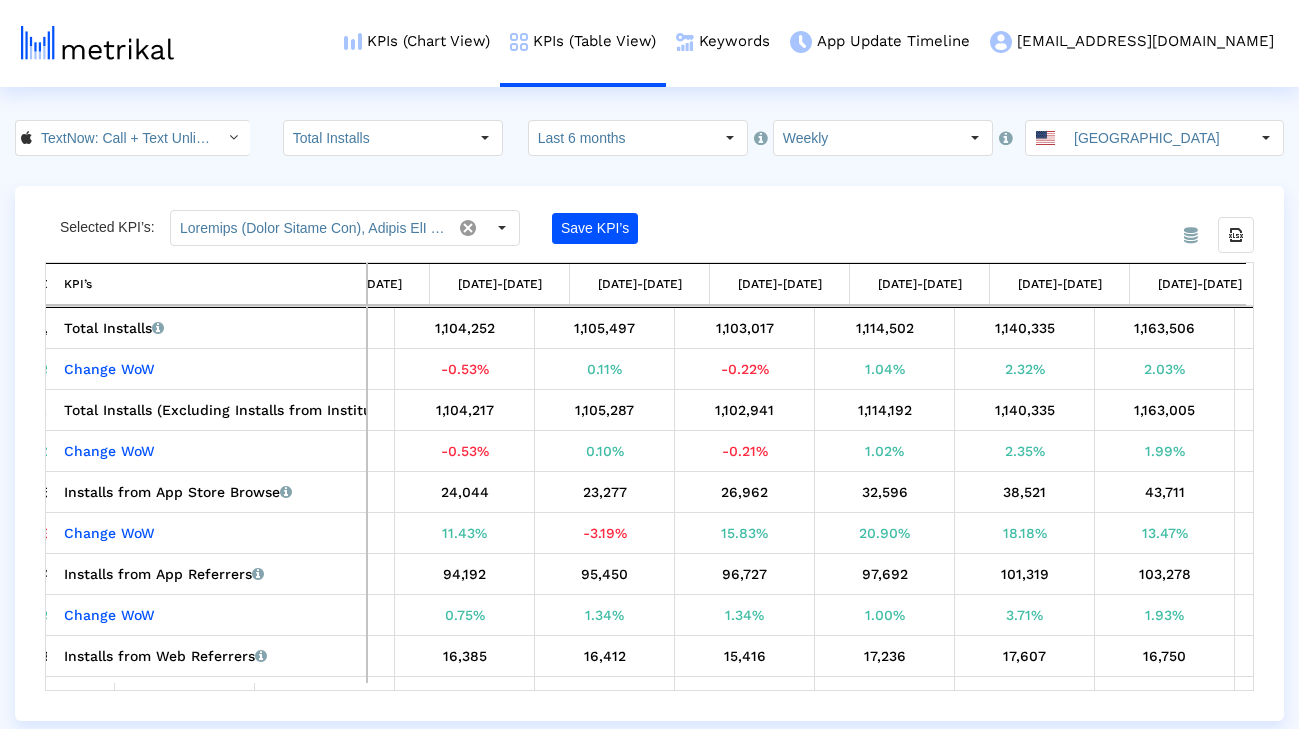scroll, scrollTop: 0, scrollLeft: 2579, axis: horizontal 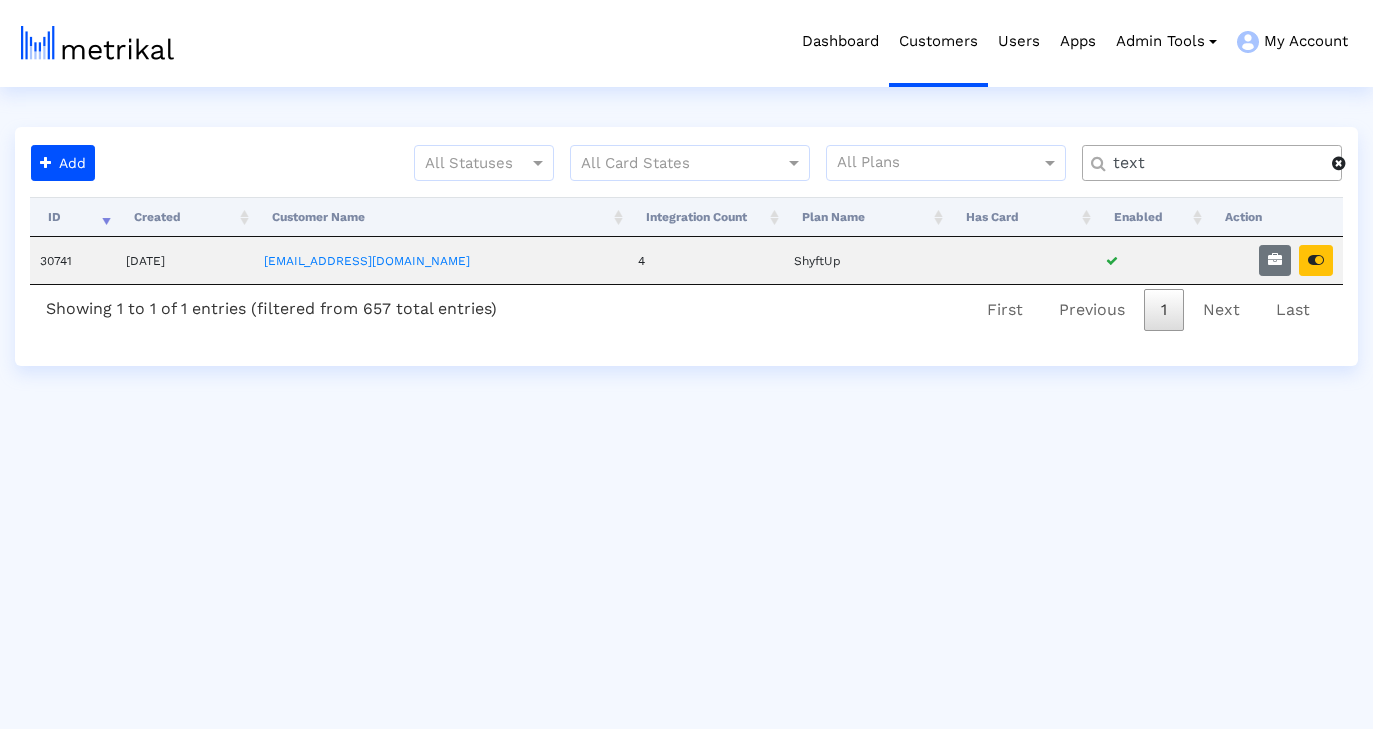 click on "text" 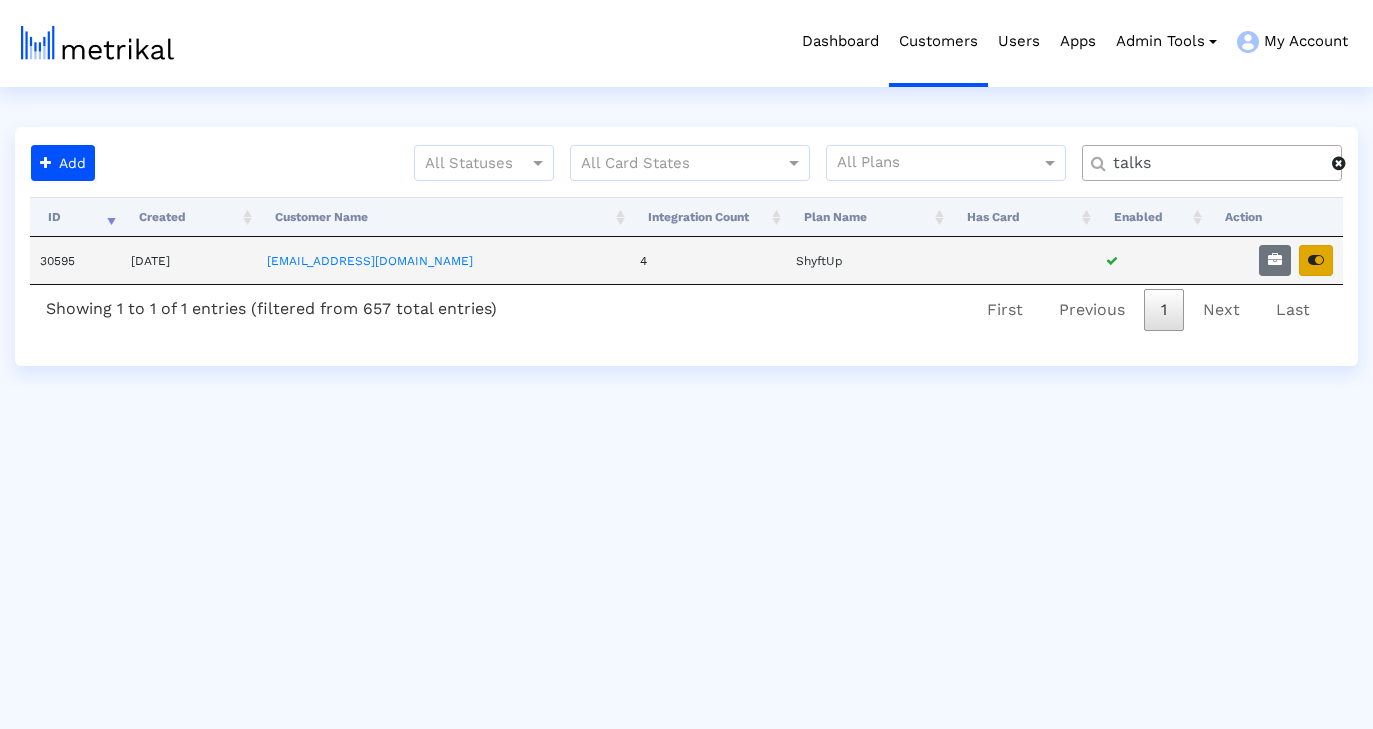 type on "talks" 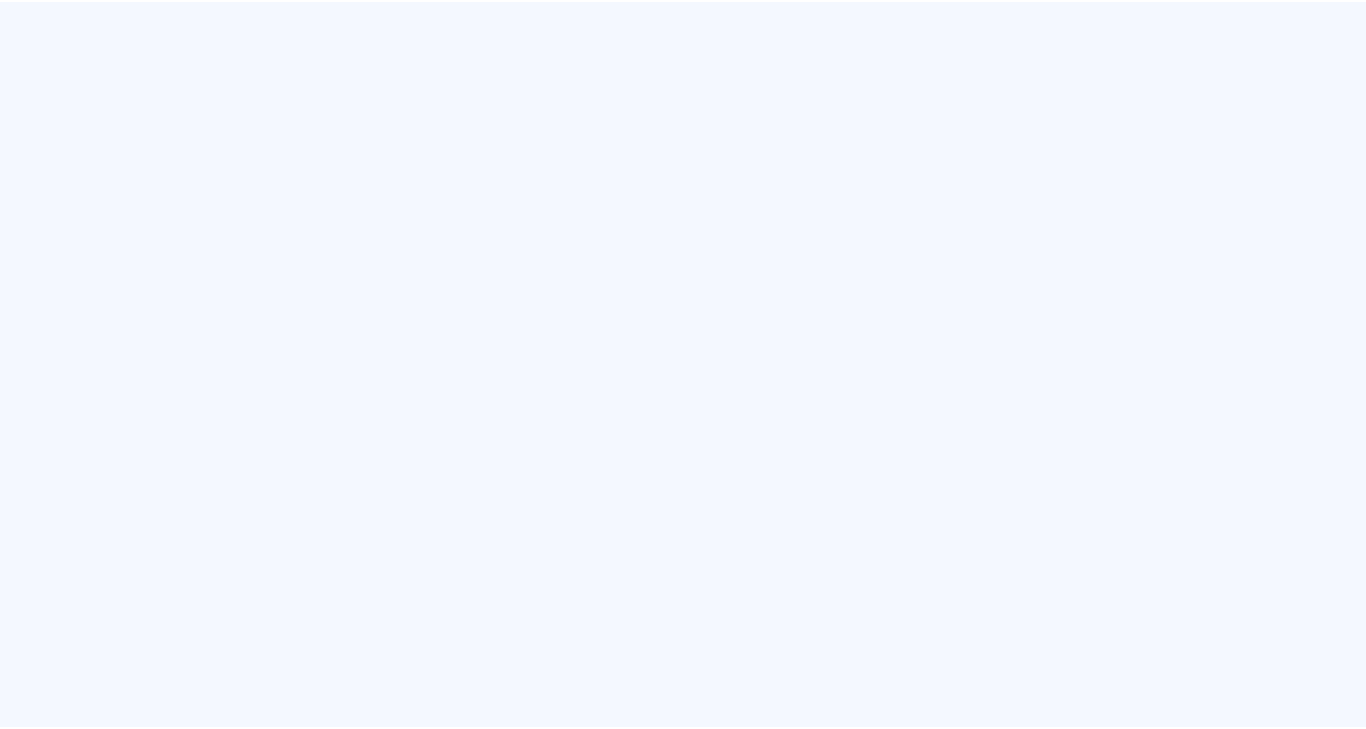 scroll, scrollTop: 0, scrollLeft: 0, axis: both 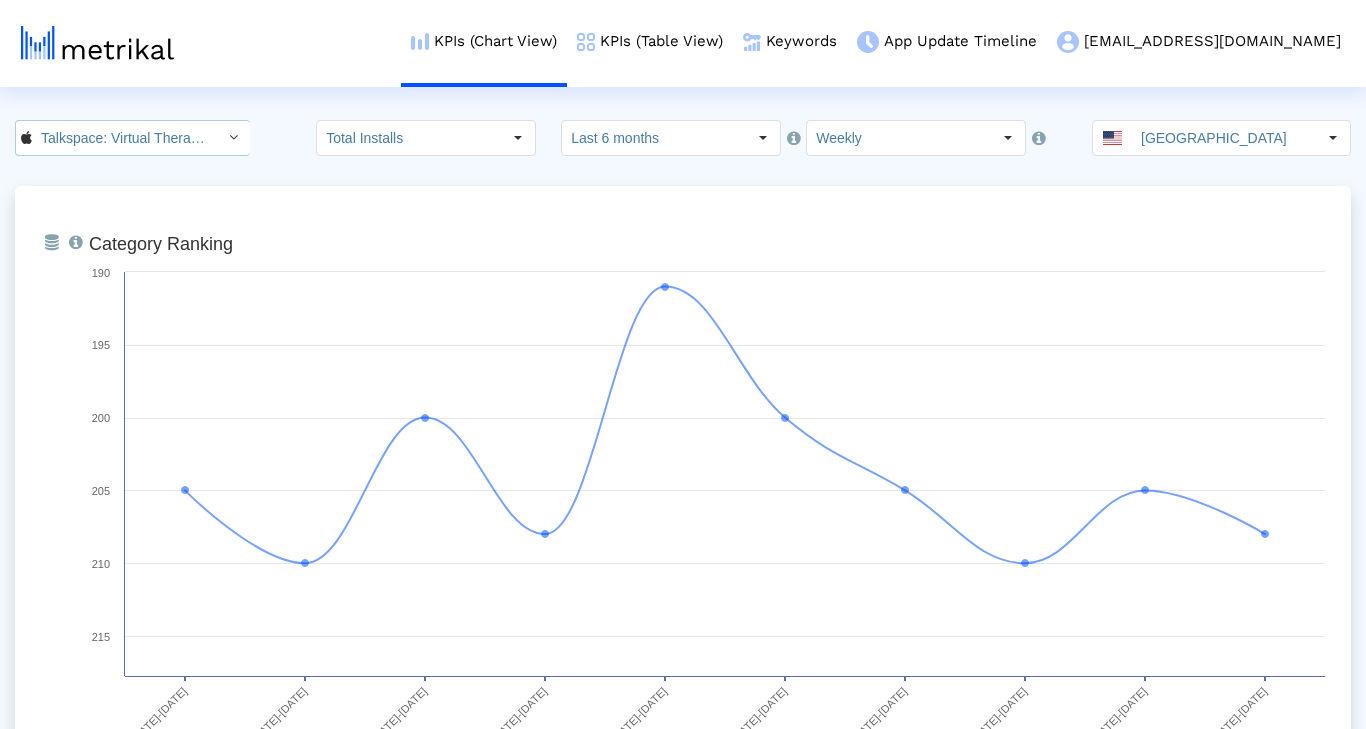 click on "Talkspace: Virtual Therapy App < 661829386 >" 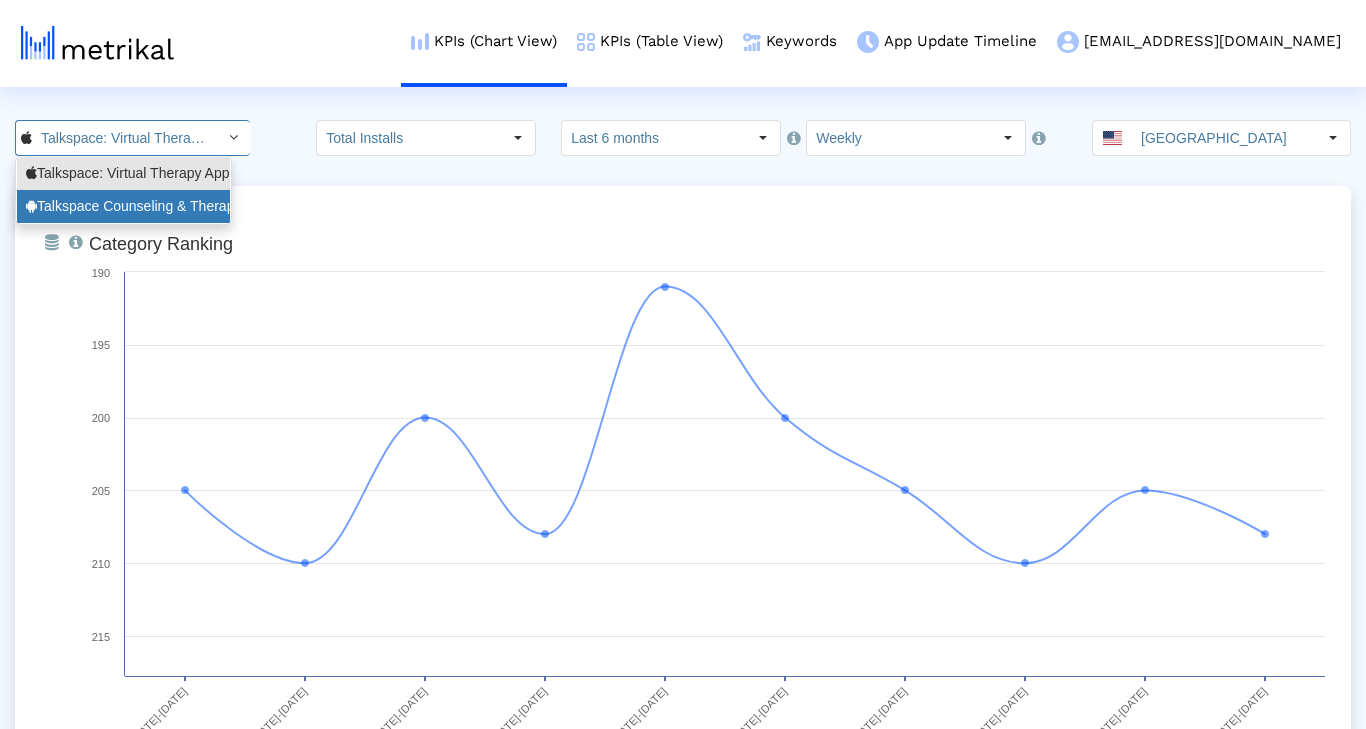 click on "Talkspace Counseling & Therapy <com.talkspace.talkspaceapp>" at bounding box center (123, 206) 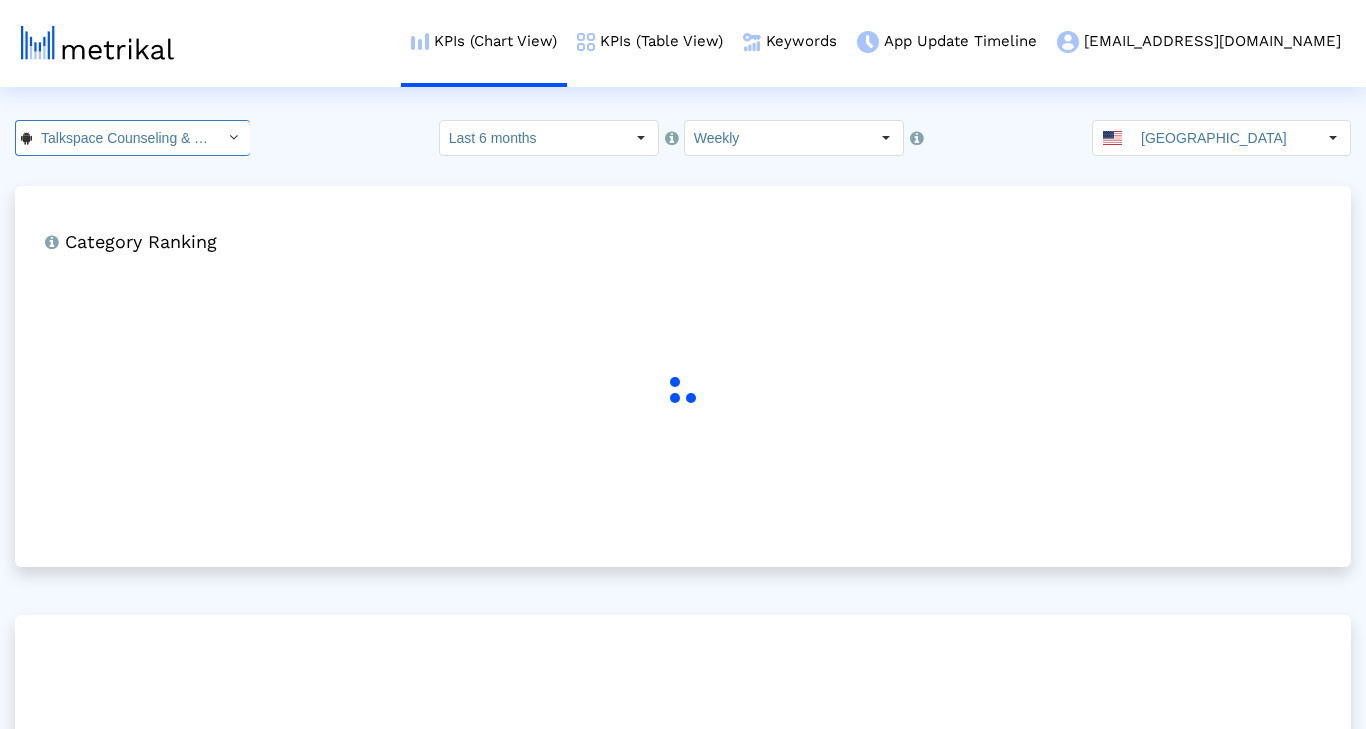 scroll, scrollTop: 0, scrollLeft: 263, axis: horizontal 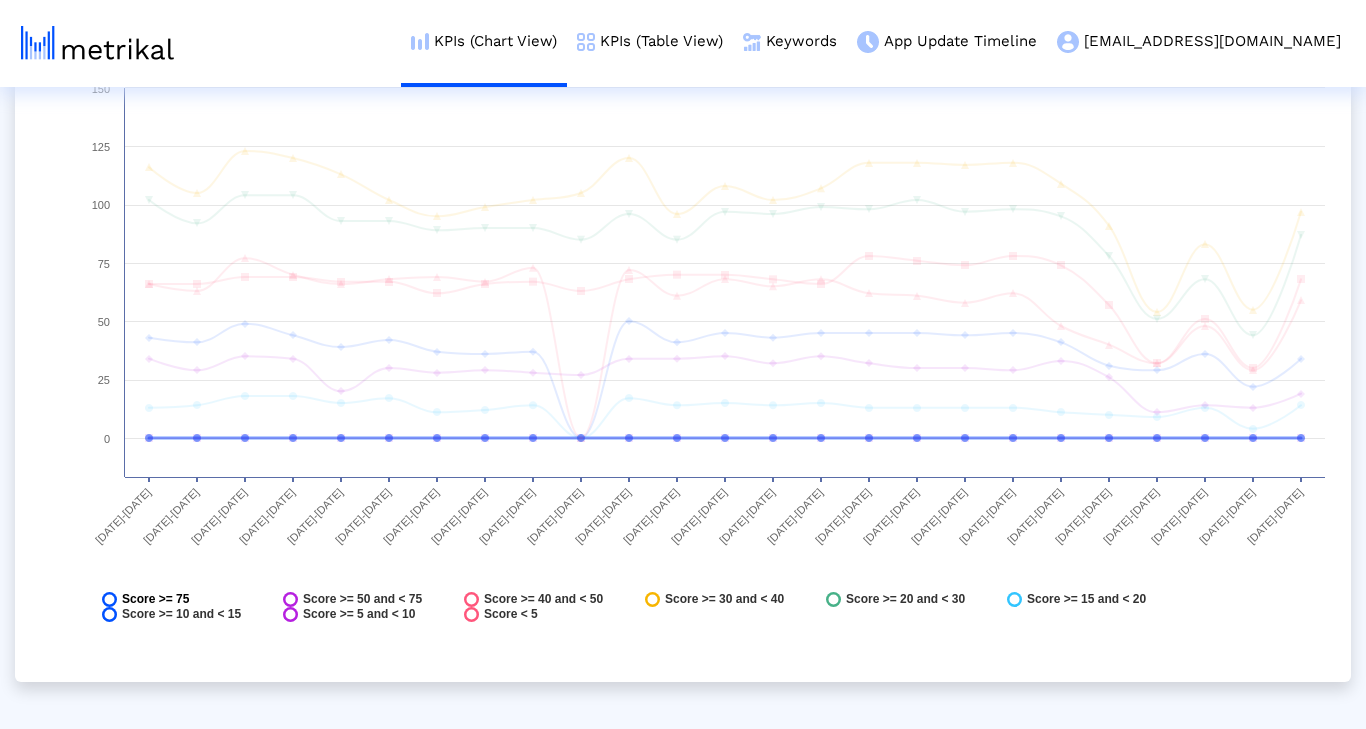 click on "Score >= 75" at bounding box center (155, 599) 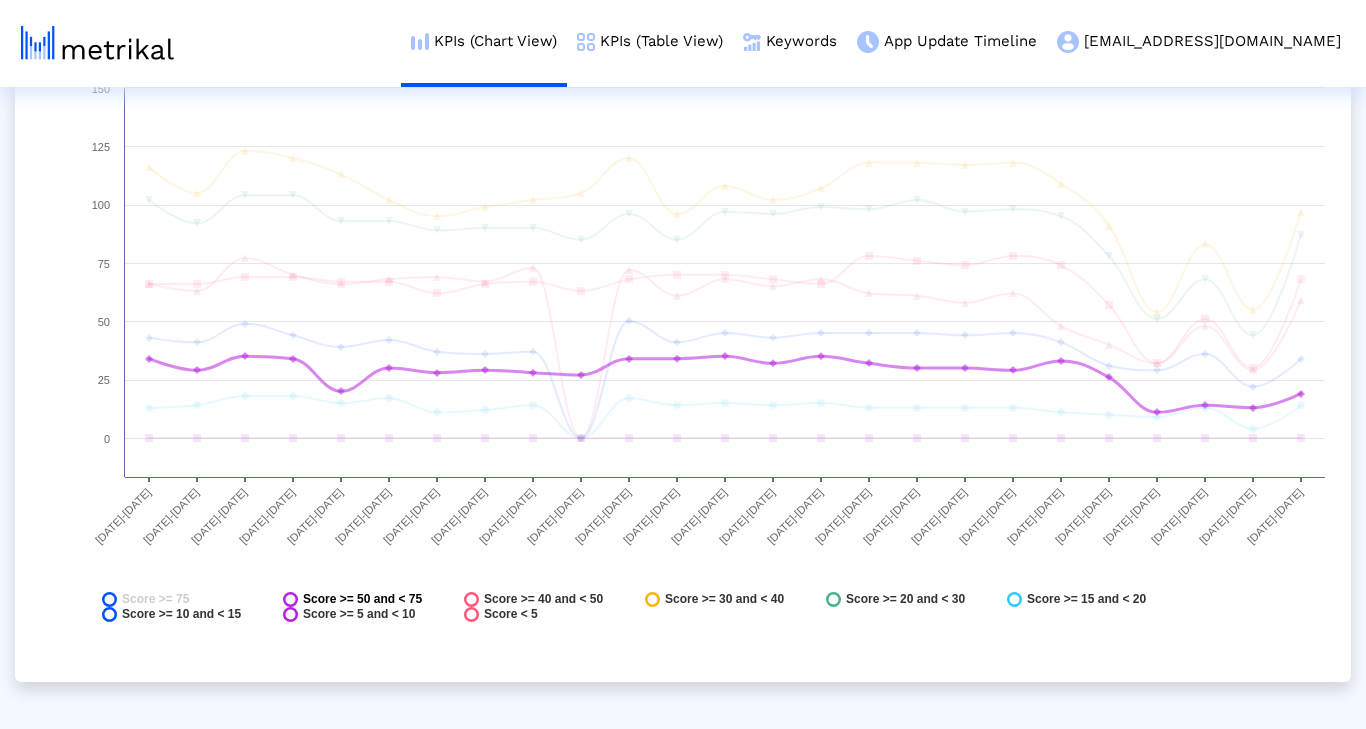 click on "Score >= 50 and < 75" at bounding box center (362, 599) 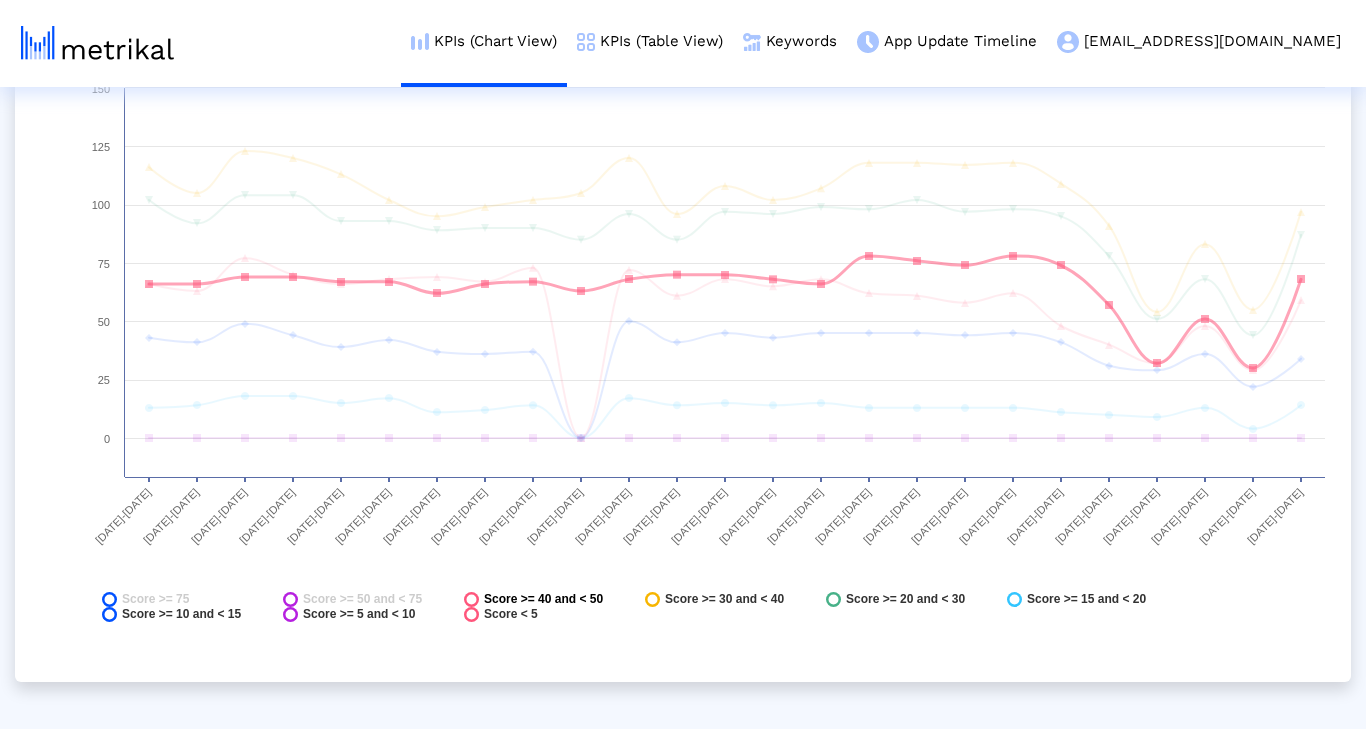 click on "Score >= 40 and < 50" at bounding box center [543, 599] 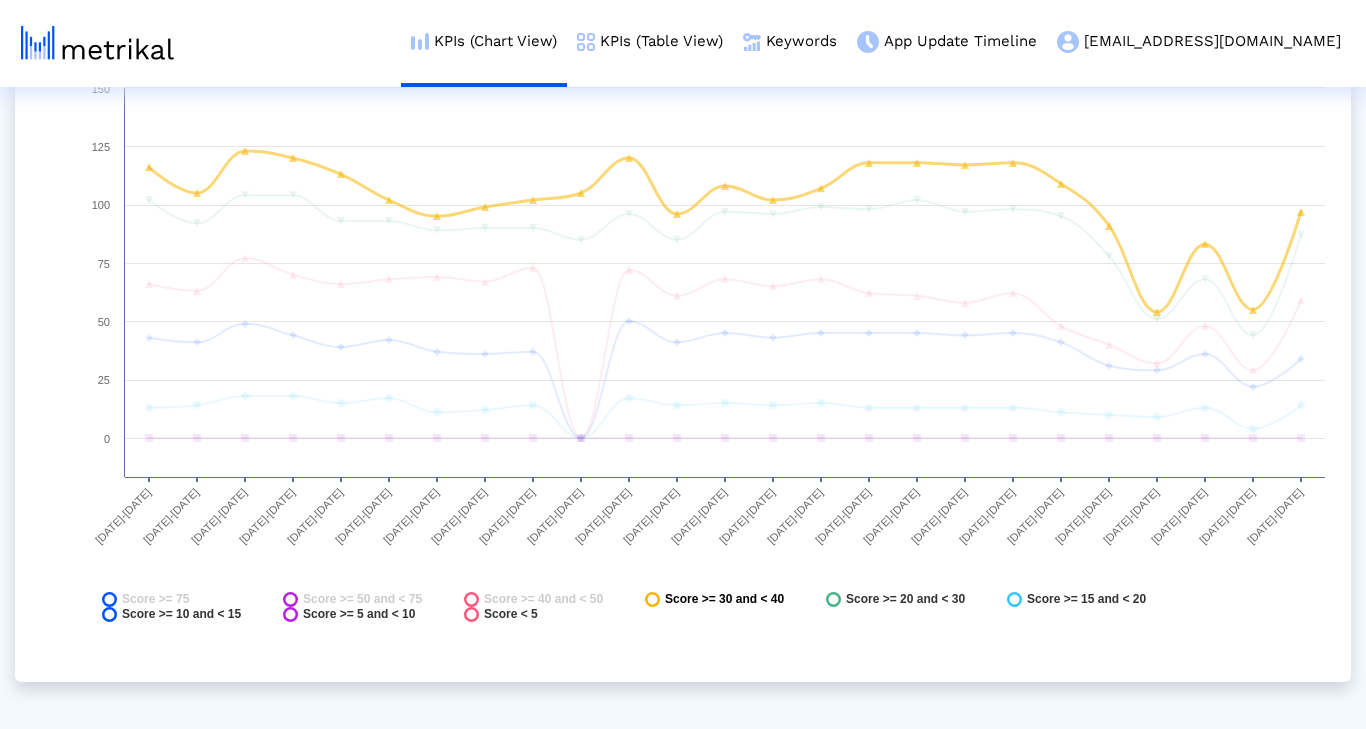 click on "Score >= 30 and < 40" at bounding box center [724, 599] 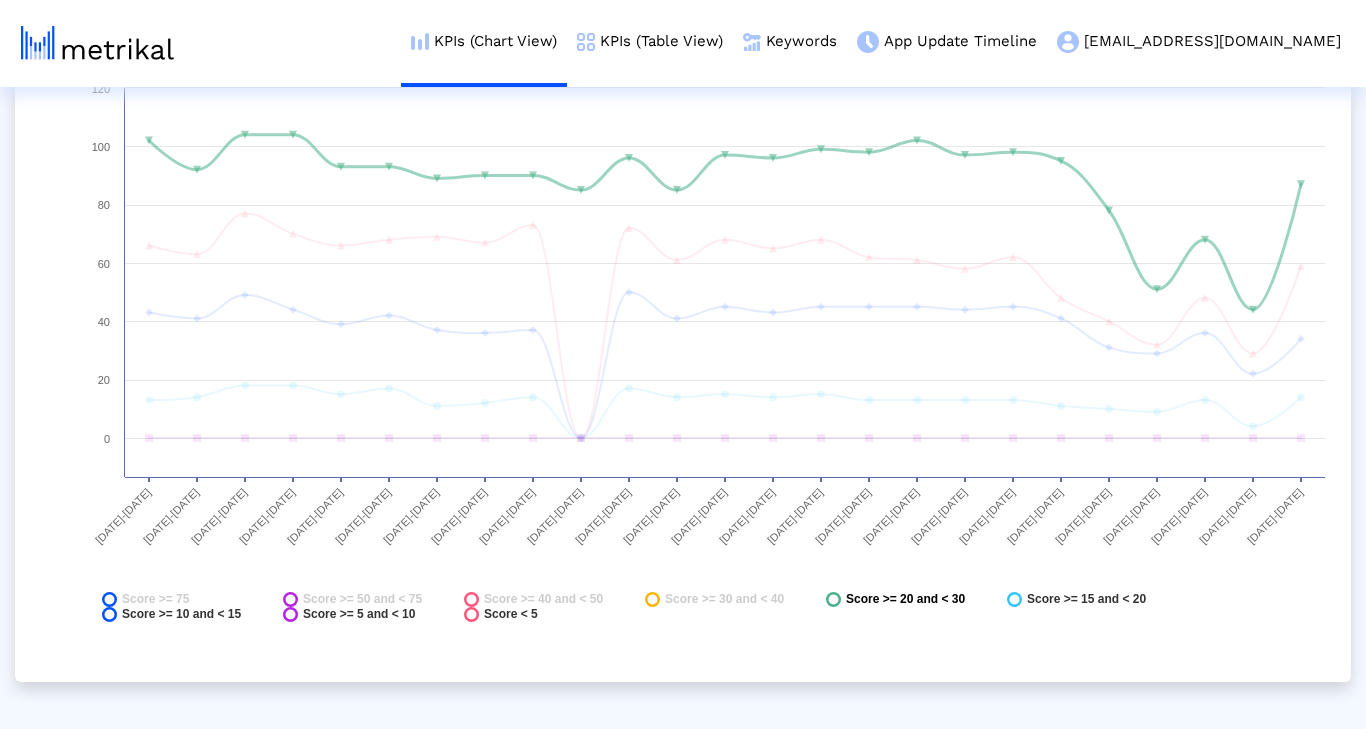 click on "Score >= 20 and < 30" at bounding box center (905, 599) 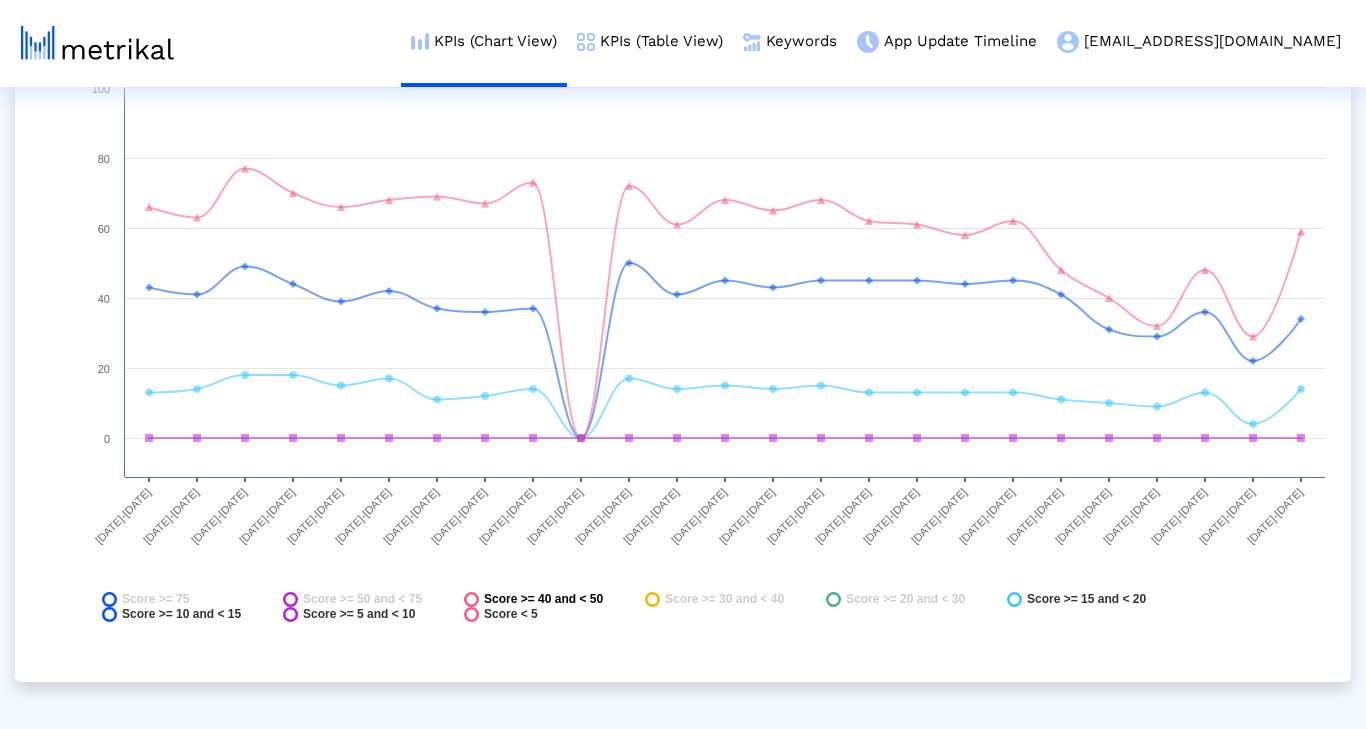 click on "Score >= 40 and < 50" at bounding box center [543, 599] 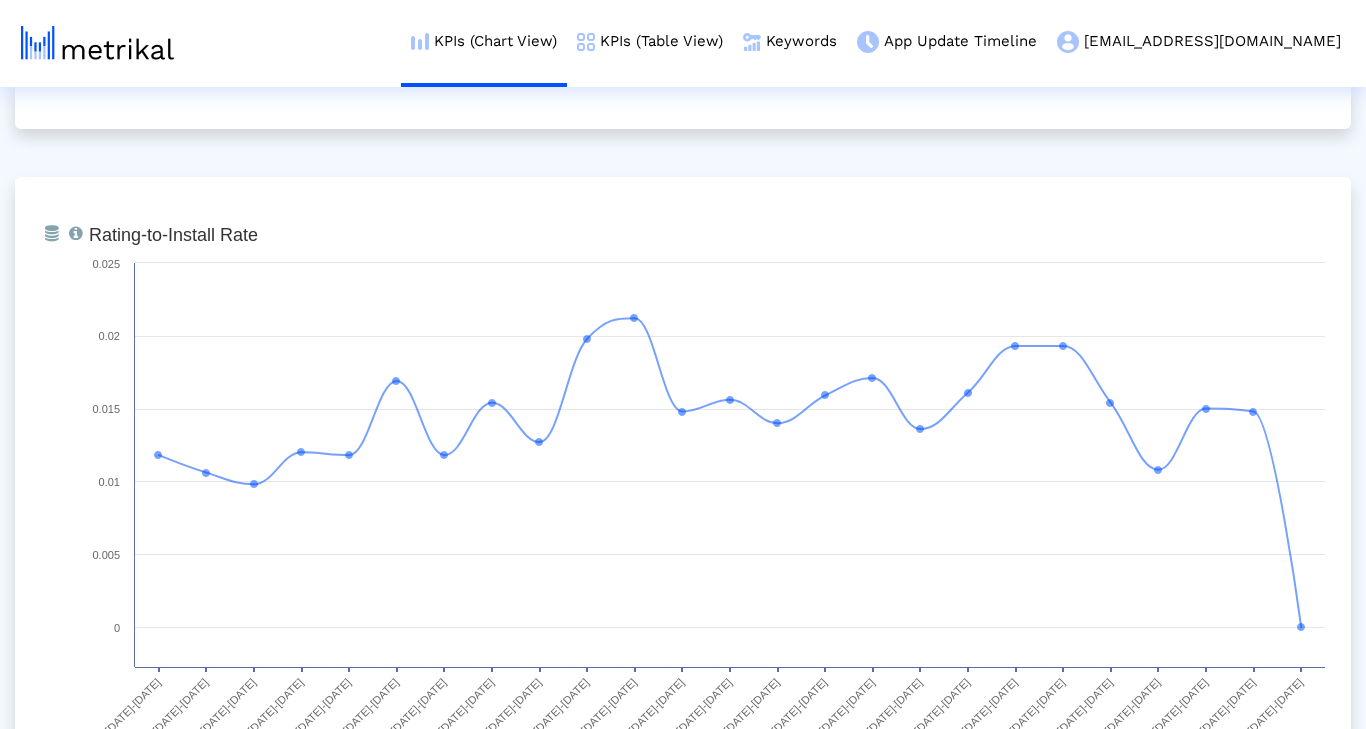 scroll, scrollTop: 3043, scrollLeft: 0, axis: vertical 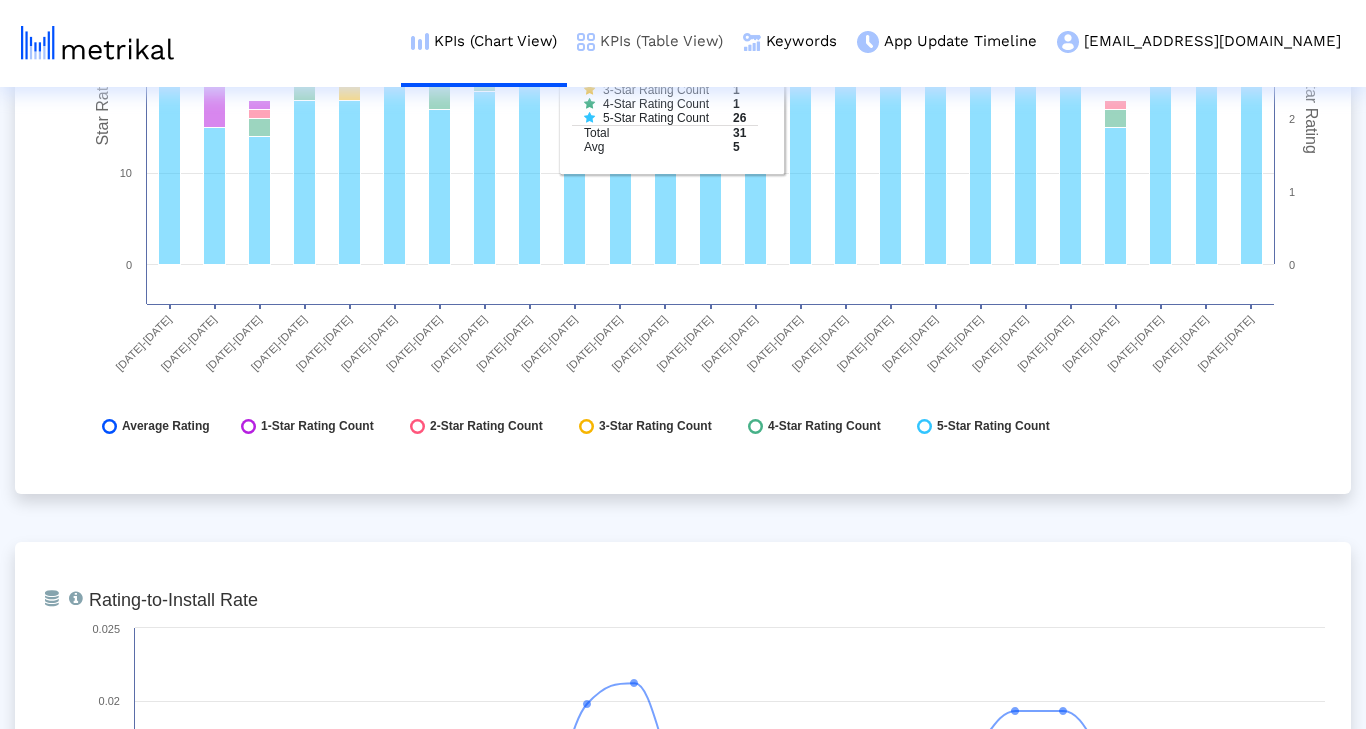 click on "KPIs (Table View)" at bounding box center (650, 41) 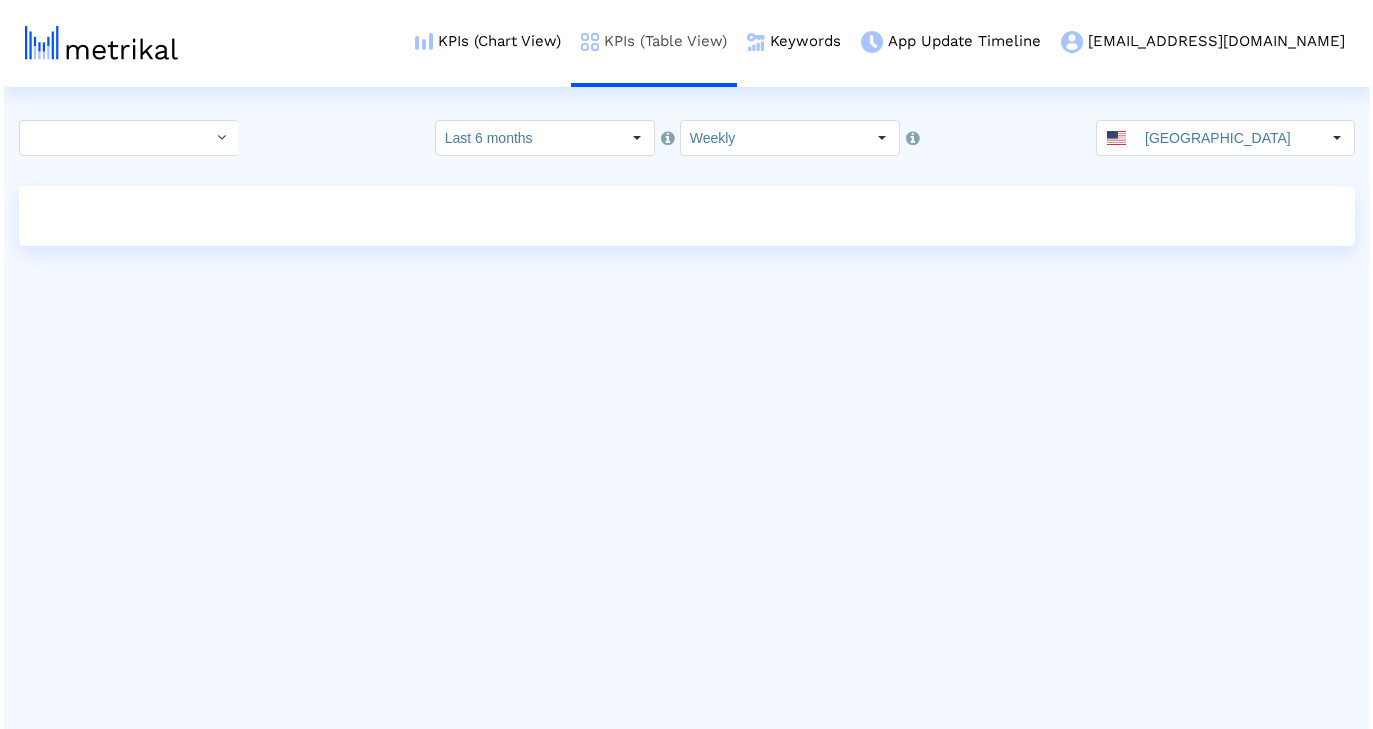 scroll, scrollTop: 0, scrollLeft: 0, axis: both 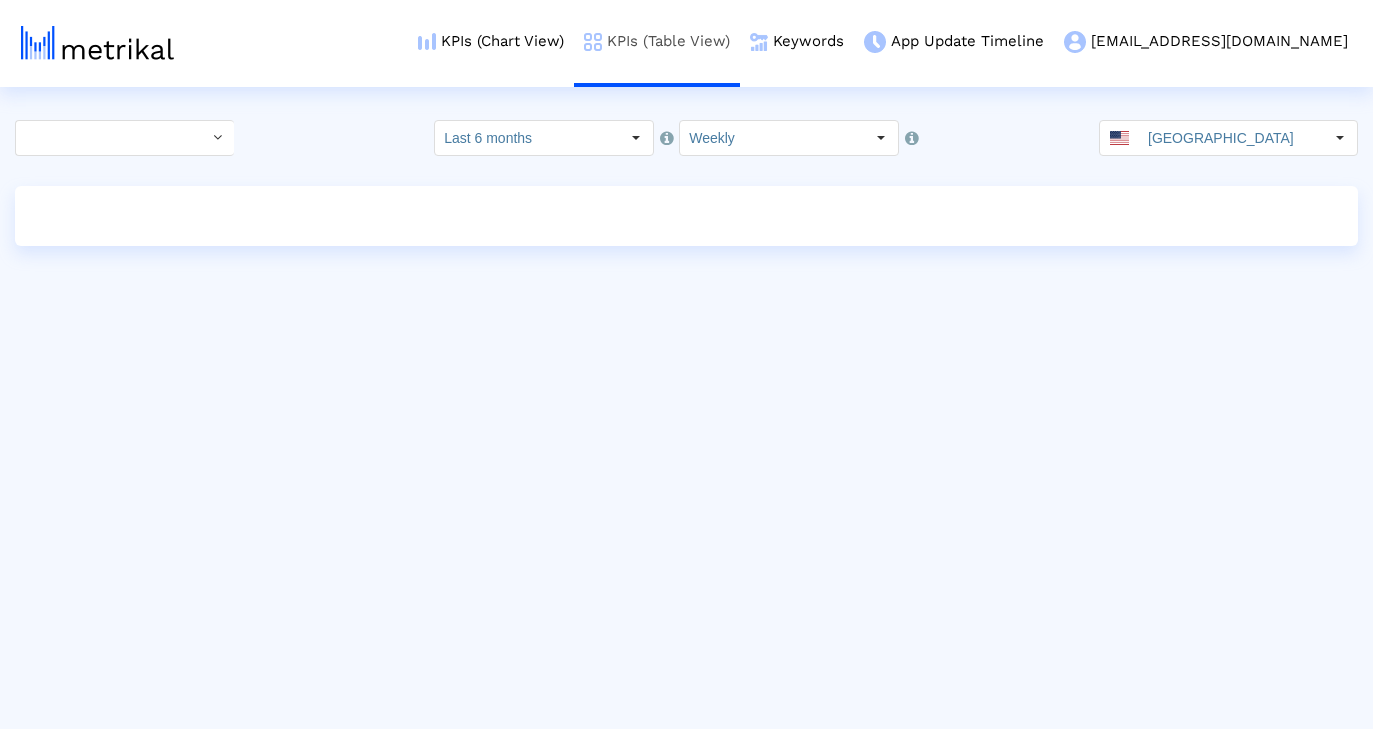 click on "KPIs (Table View)" at bounding box center [657, 41] 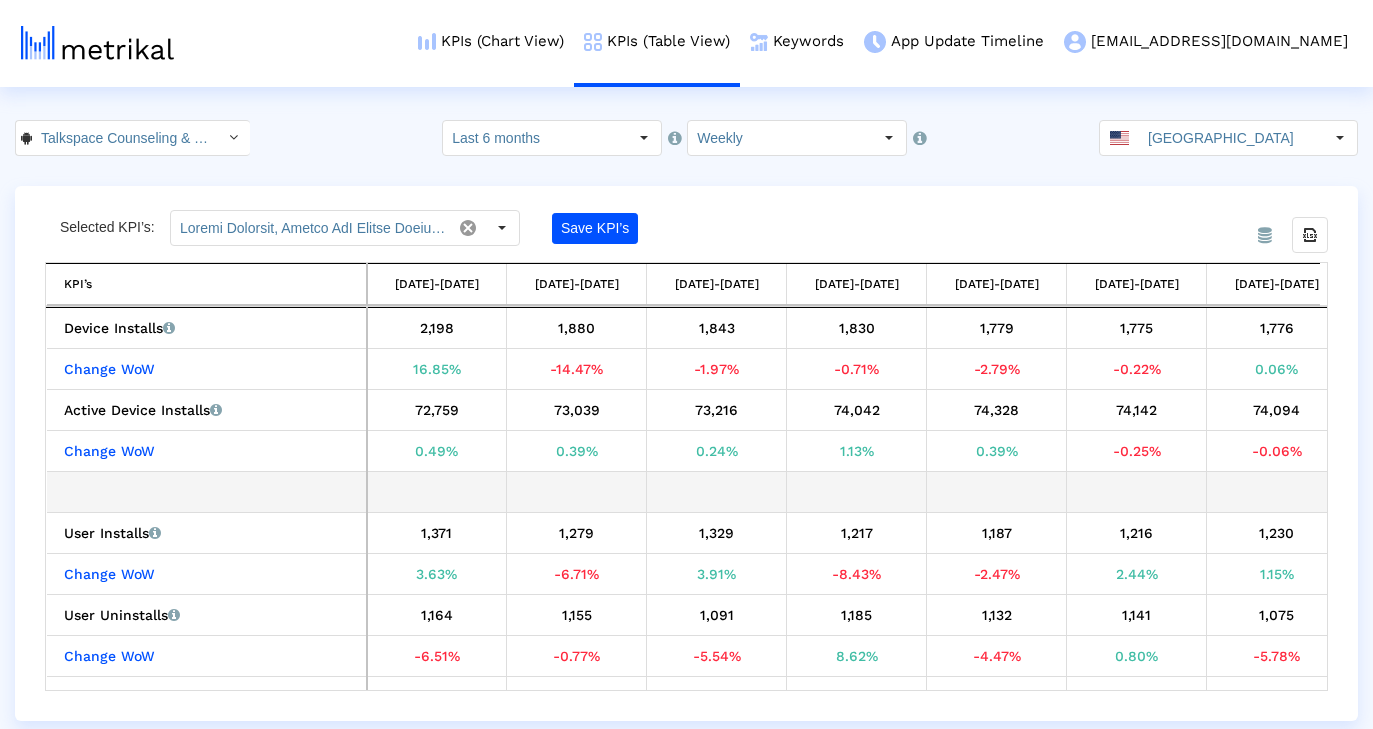 scroll, scrollTop: 0, scrollLeft: 644, axis: horizontal 